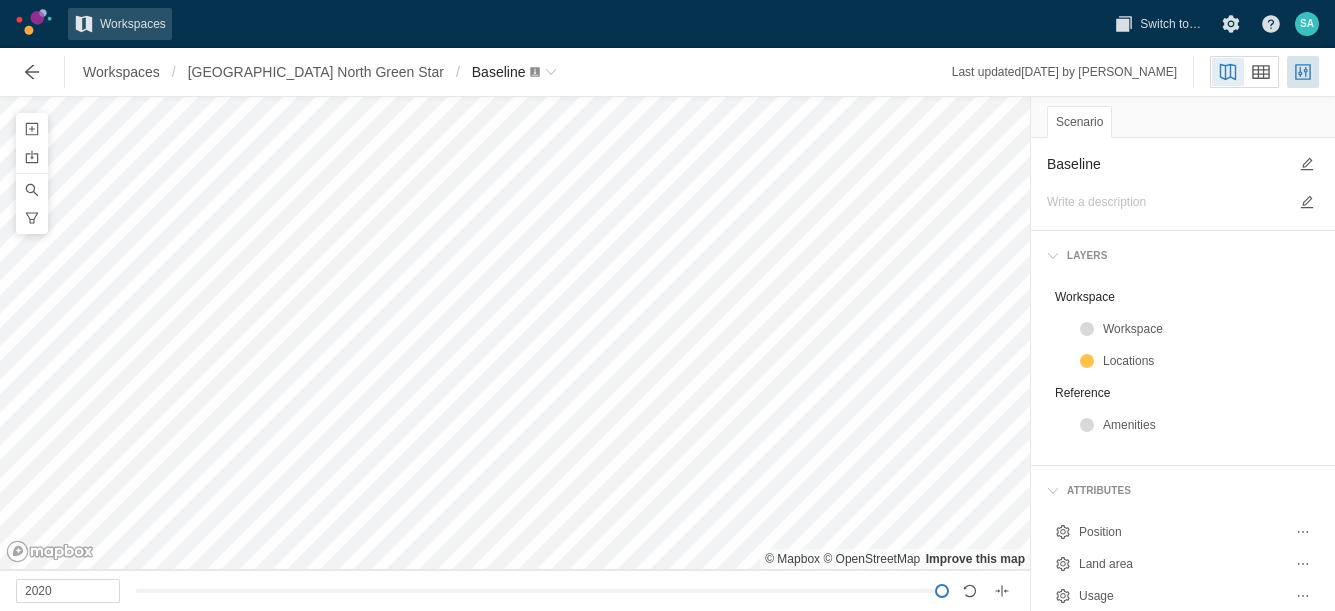 scroll, scrollTop: 0, scrollLeft: 0, axis: both 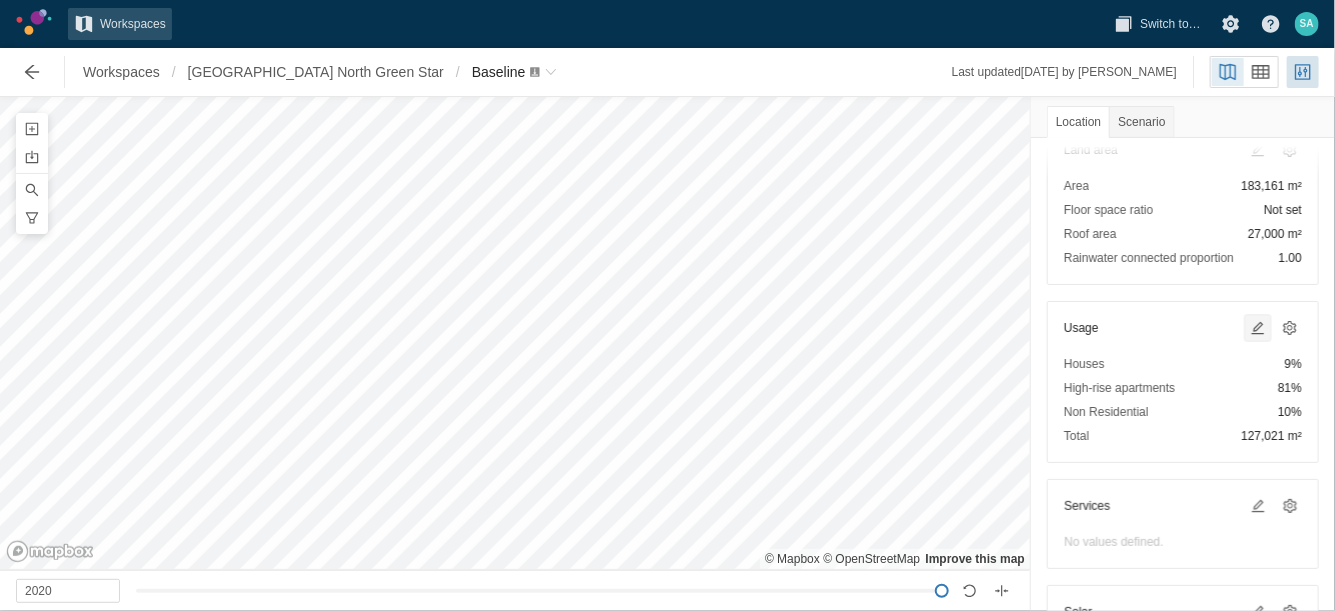 click at bounding box center [1258, 328] 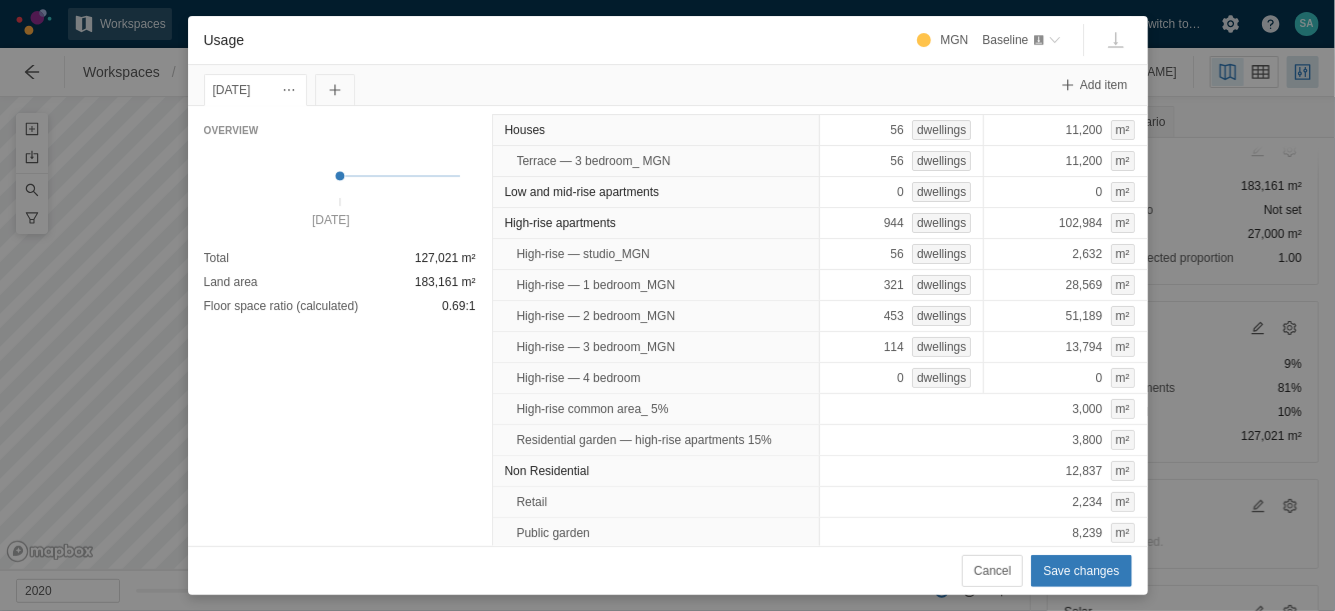 click on "High-rise common area_ 5%" at bounding box center [657, 409] 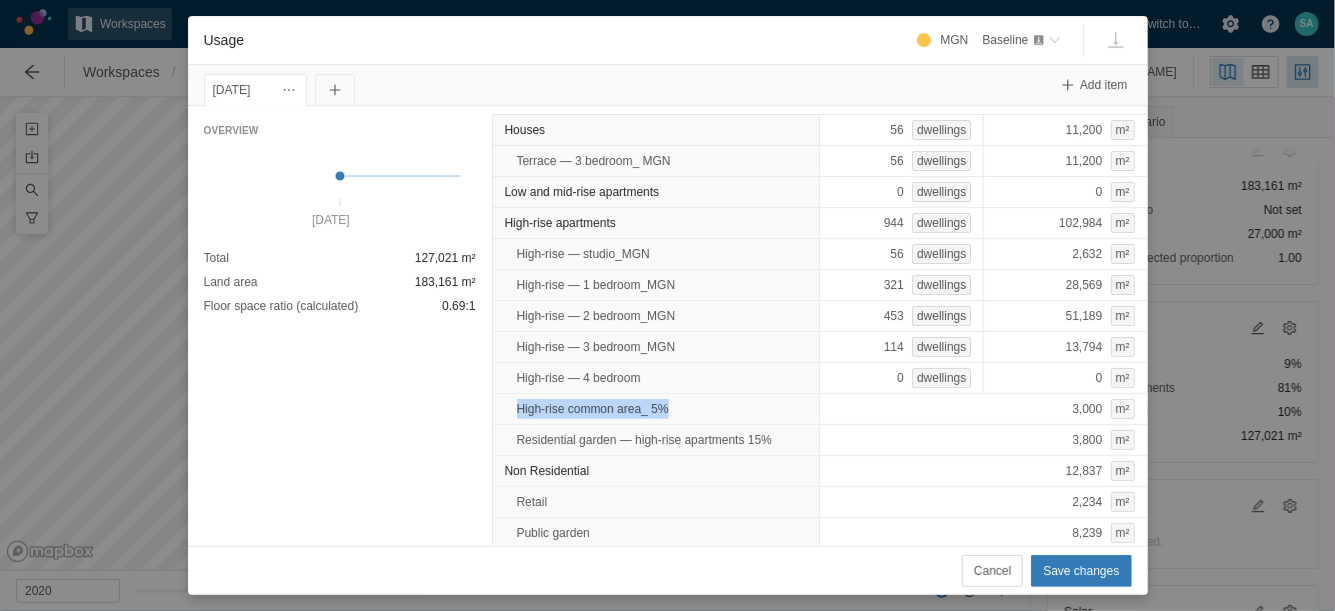 drag, startPoint x: 667, startPoint y: 409, endPoint x: 509, endPoint y: 404, distance: 158.0791 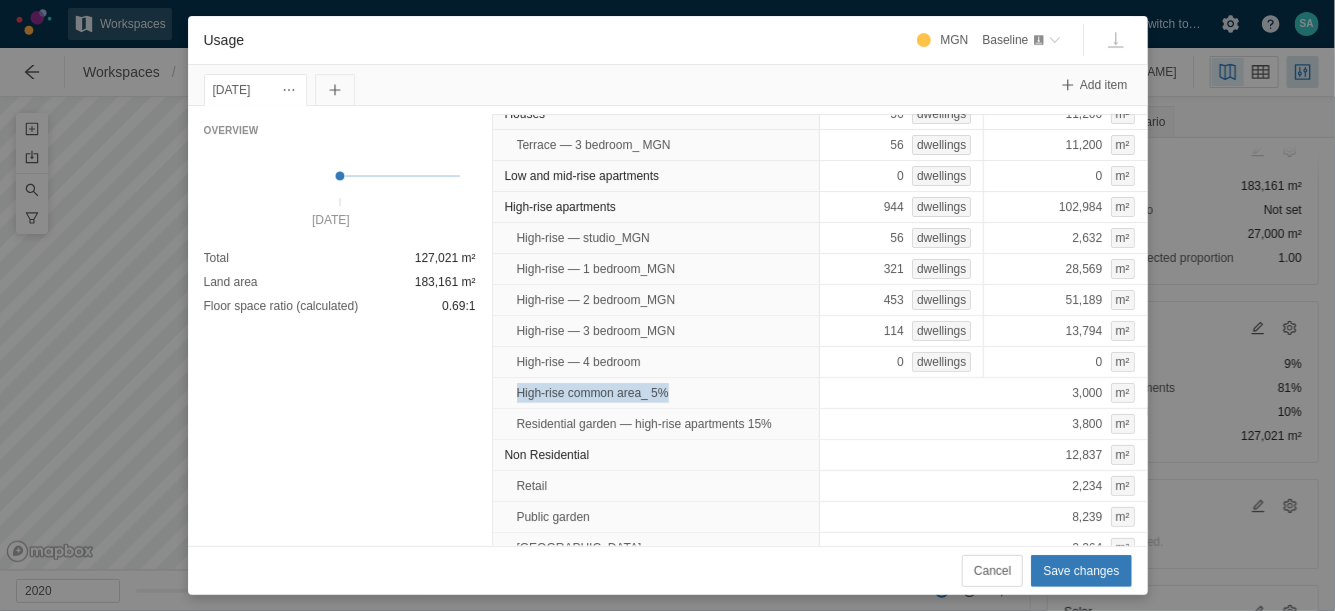 scroll, scrollTop: 28, scrollLeft: 0, axis: vertical 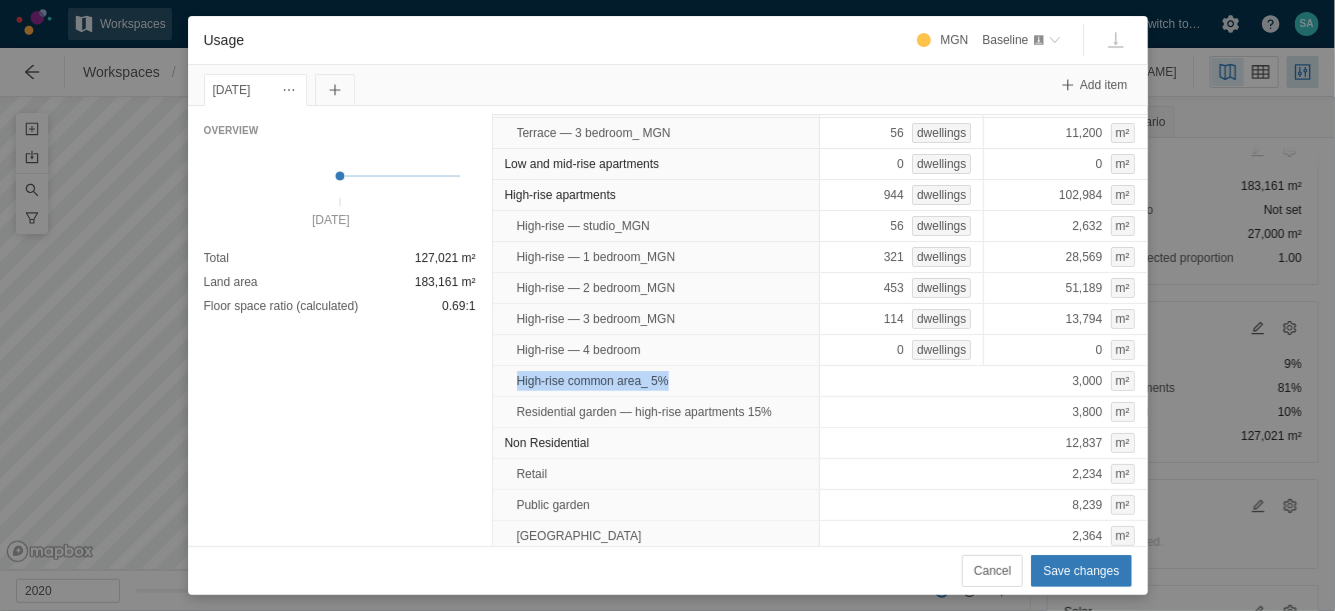 copy on "High-rise common area_ 5%" 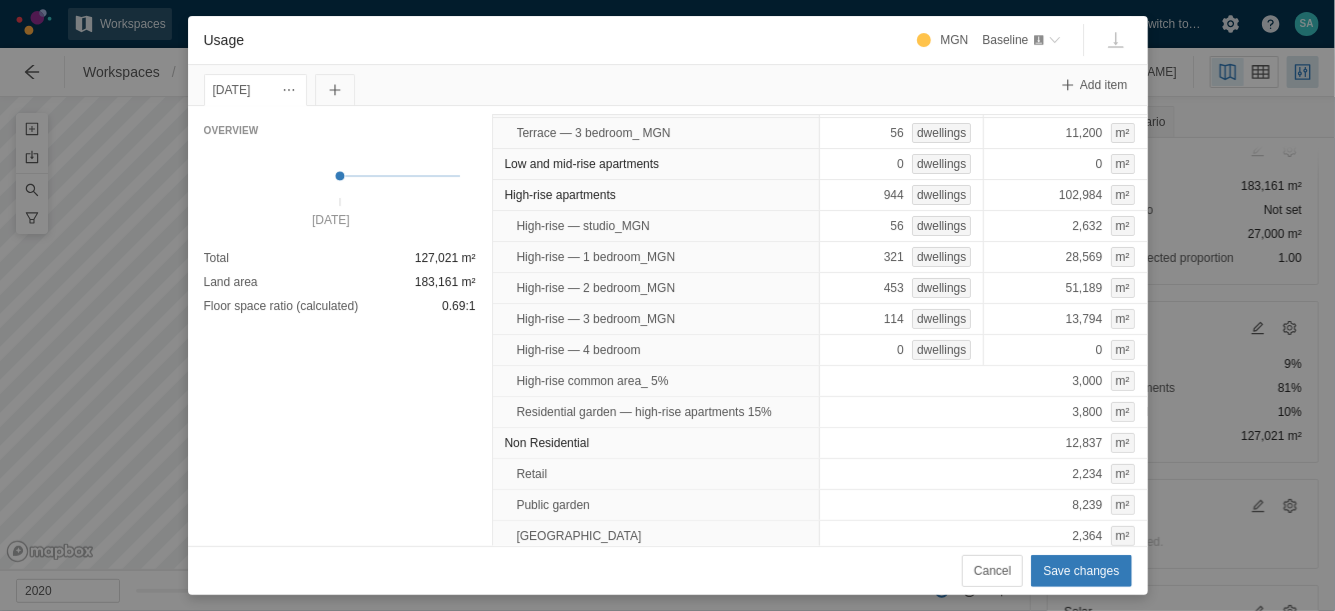 click on "Residential garden — high-rise apartments 15%" at bounding box center (644, 412) 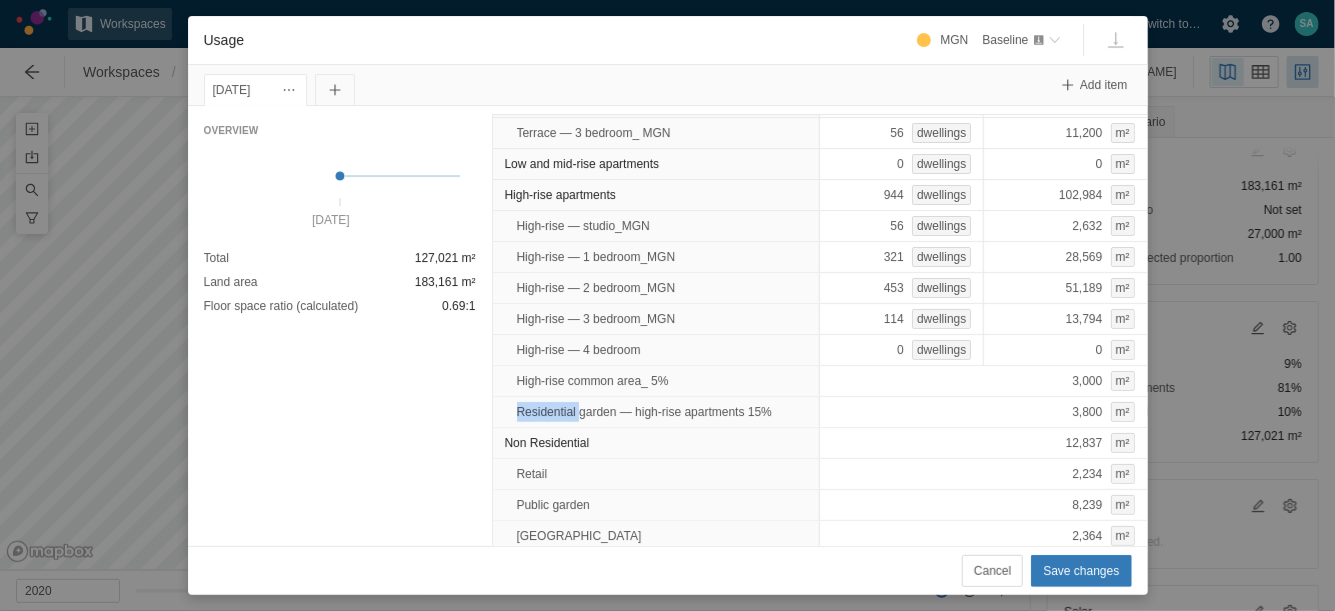 click on "Residential garden — high-rise apartments 15%" at bounding box center (644, 412) 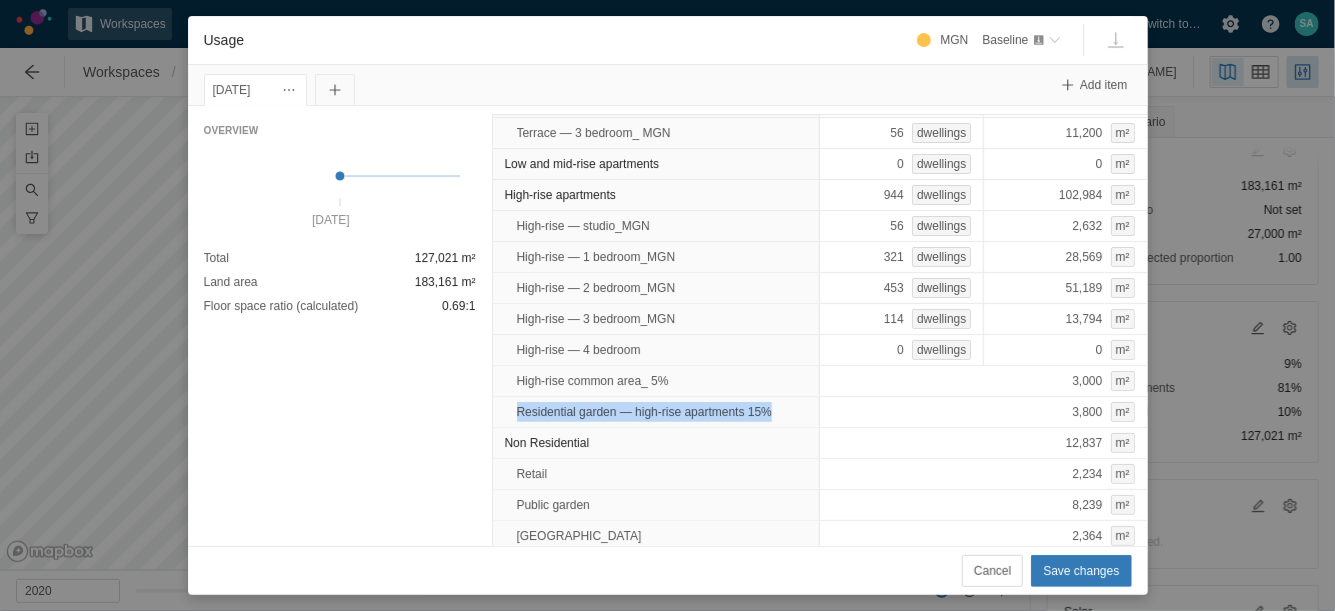 drag, startPoint x: 772, startPoint y: 407, endPoint x: 514, endPoint y: 408, distance: 258.00195 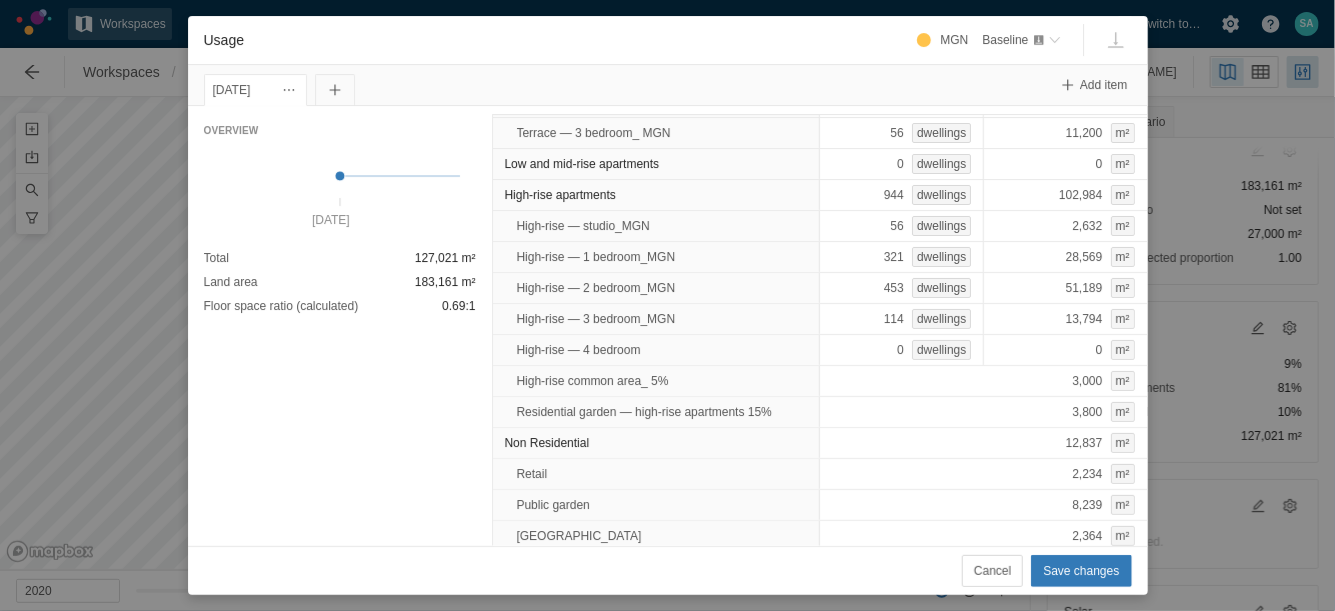 click on "Non Residential" at bounding box center (657, 443) 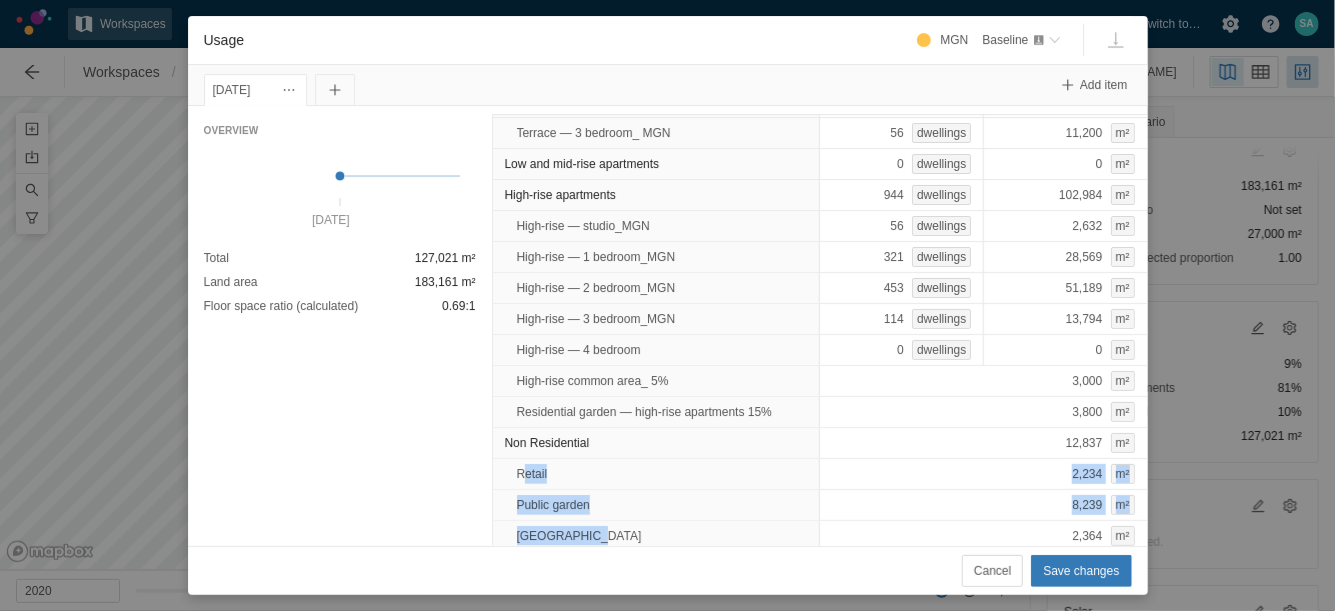 scroll, scrollTop: 29, scrollLeft: 0, axis: vertical 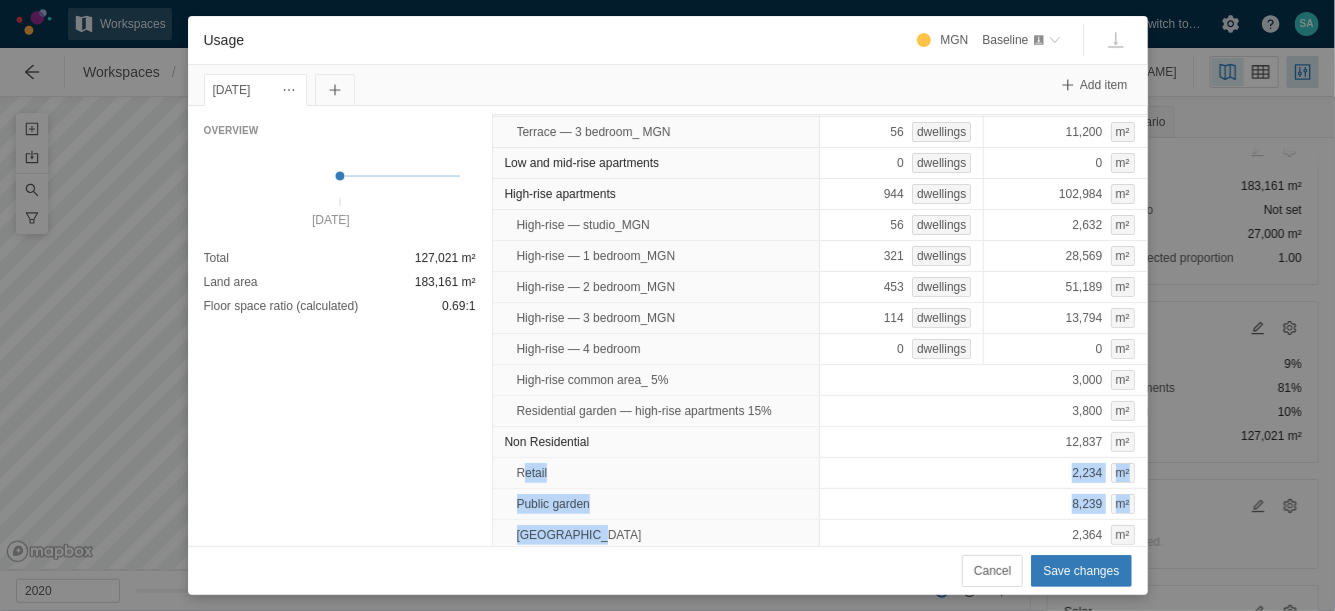 drag, startPoint x: 520, startPoint y: 469, endPoint x: 794, endPoint y: 520, distance: 278.70593 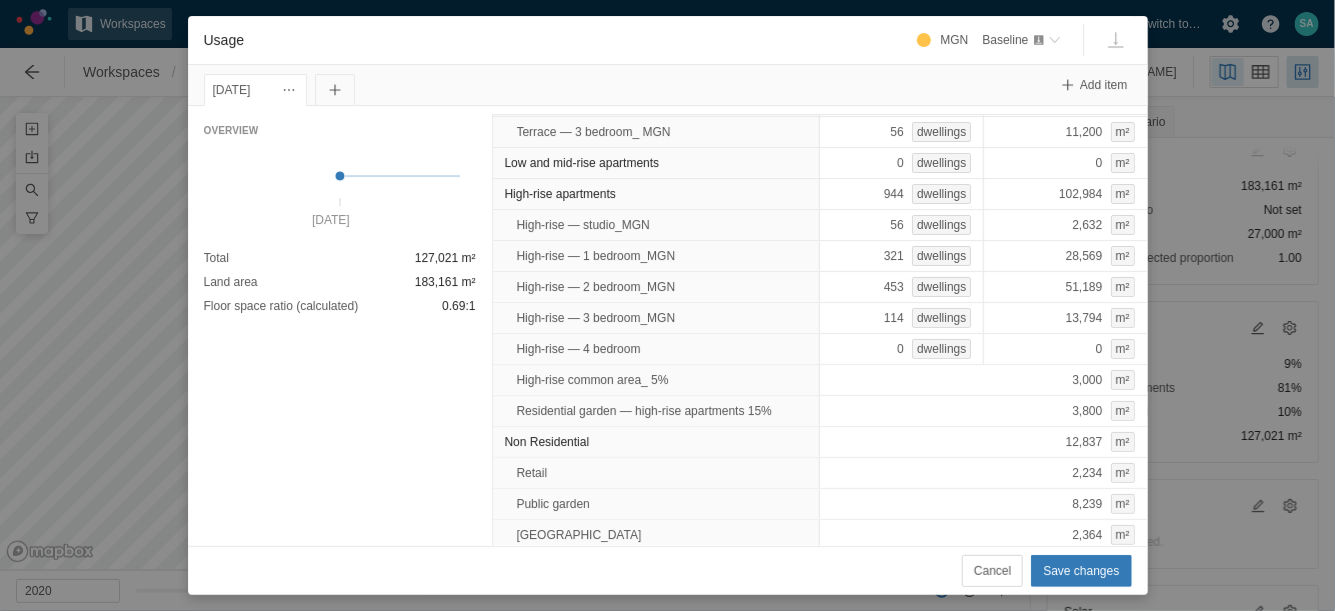 click on "Retail" at bounding box center (532, 473) 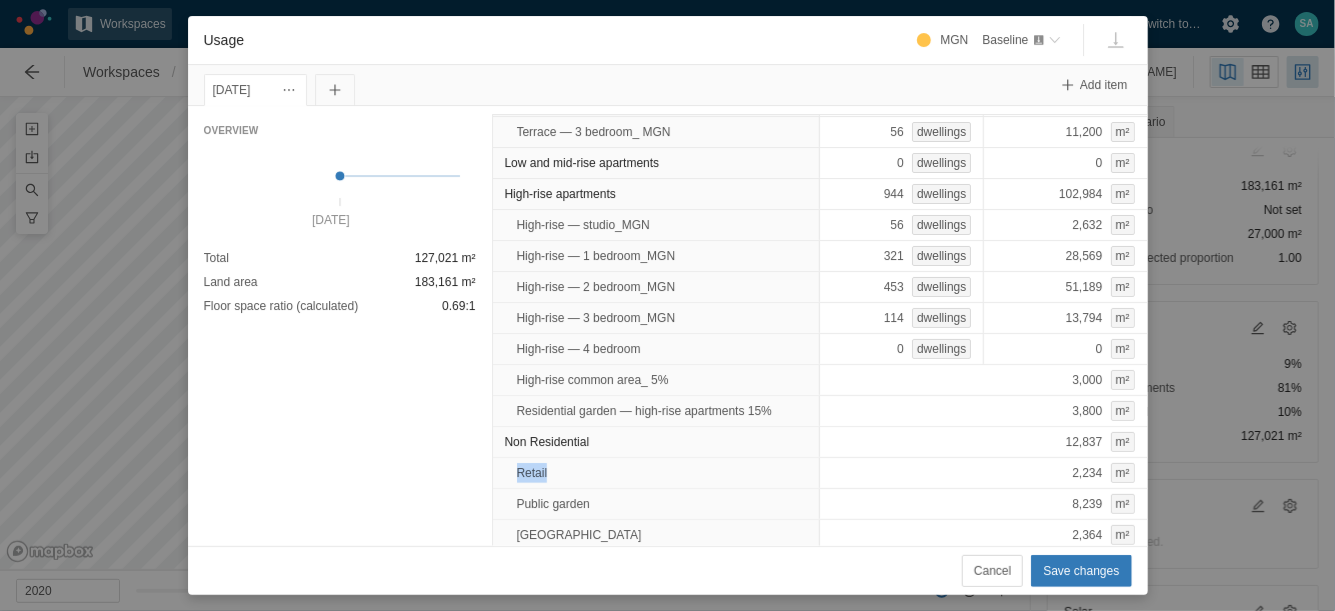 click on "Retail" at bounding box center (532, 473) 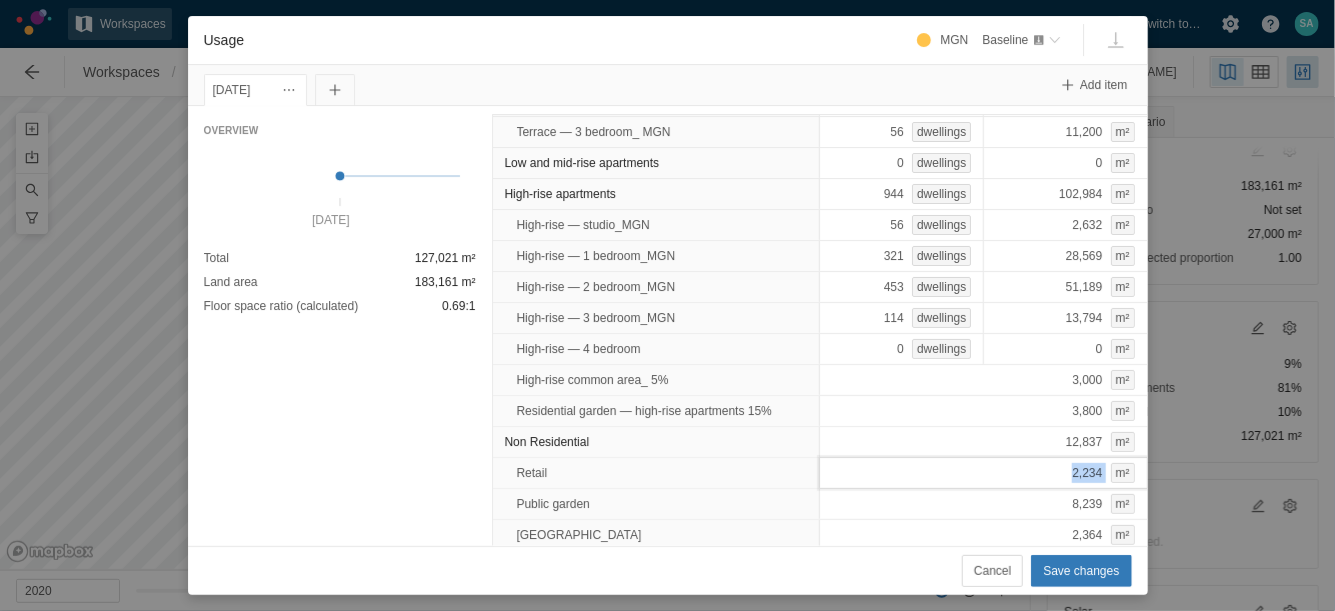 drag, startPoint x: 1069, startPoint y: 470, endPoint x: 1085, endPoint y: 470, distance: 16 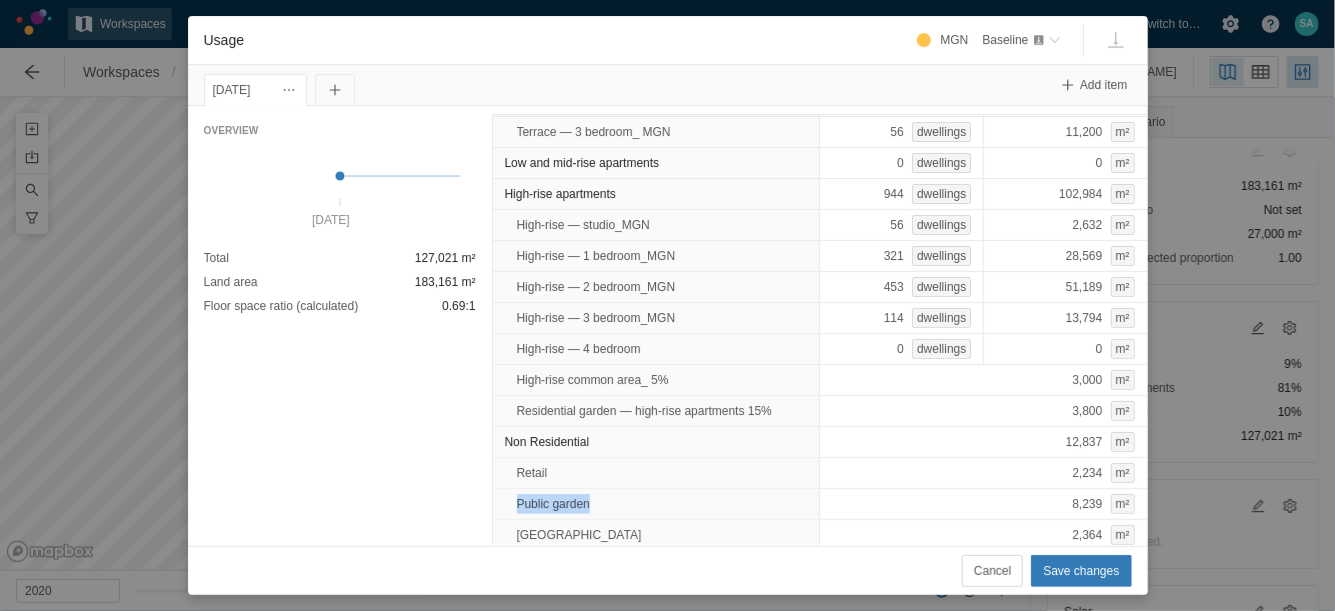 drag, startPoint x: 594, startPoint y: 499, endPoint x: 516, endPoint y: 498, distance: 78.00641 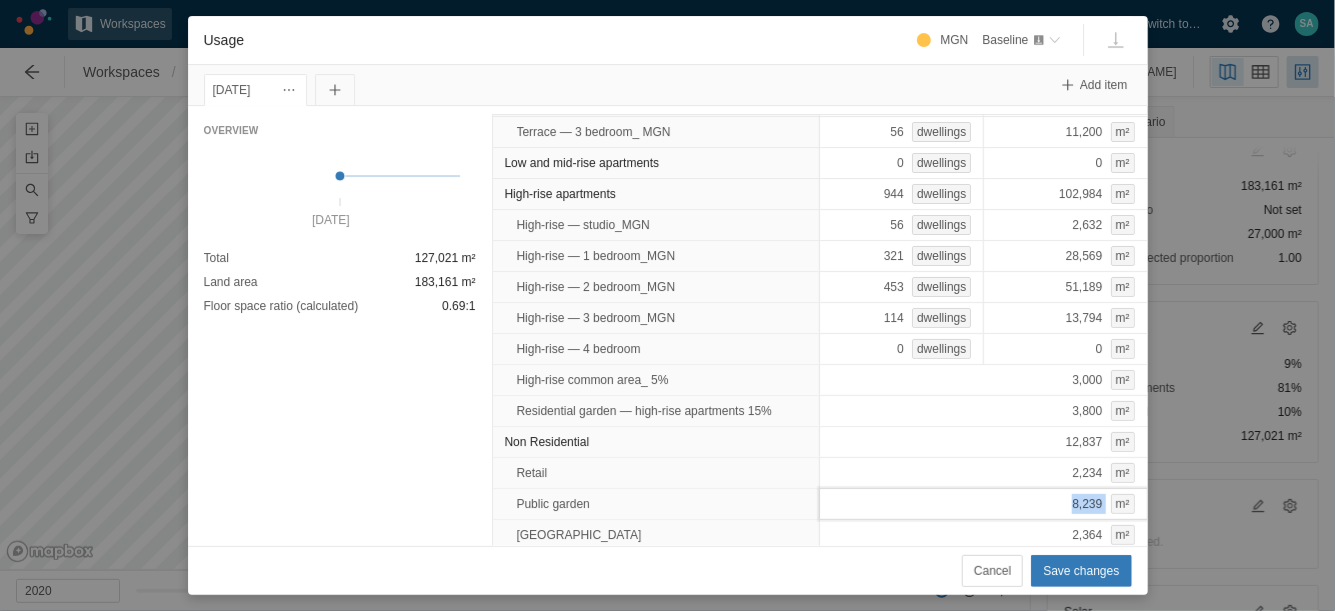 drag, startPoint x: 1052, startPoint y: 502, endPoint x: 1083, endPoint y: 499, distance: 31.144823 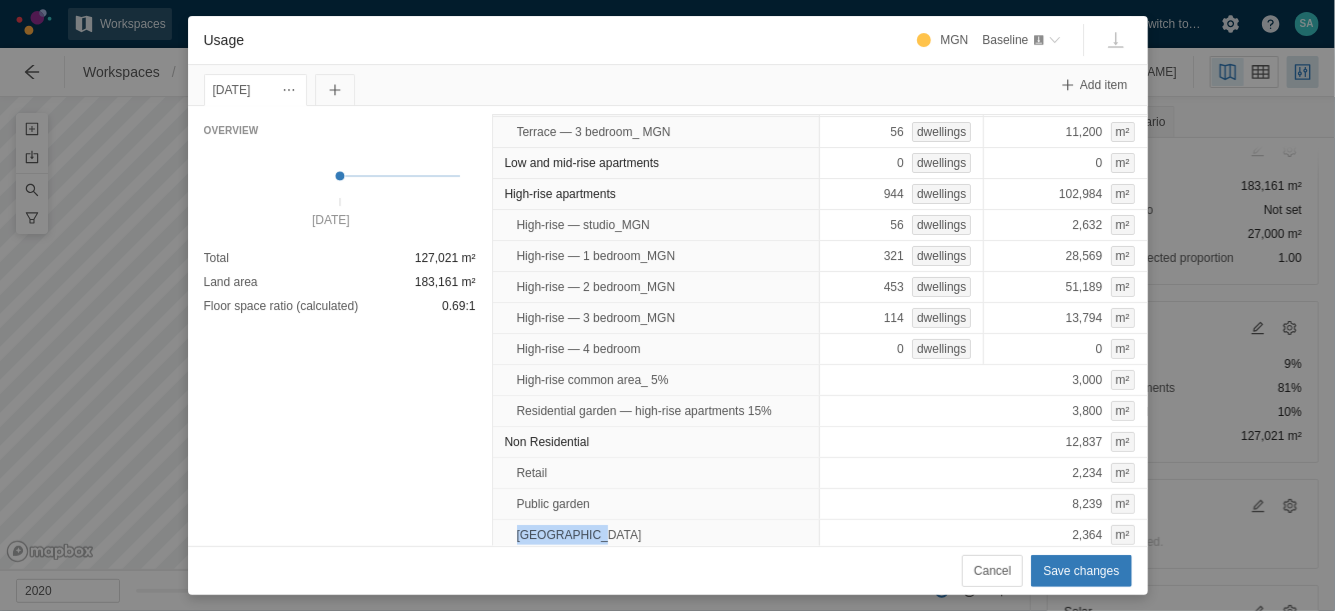 drag, startPoint x: 579, startPoint y: 530, endPoint x: 516, endPoint y: 523, distance: 63.387695 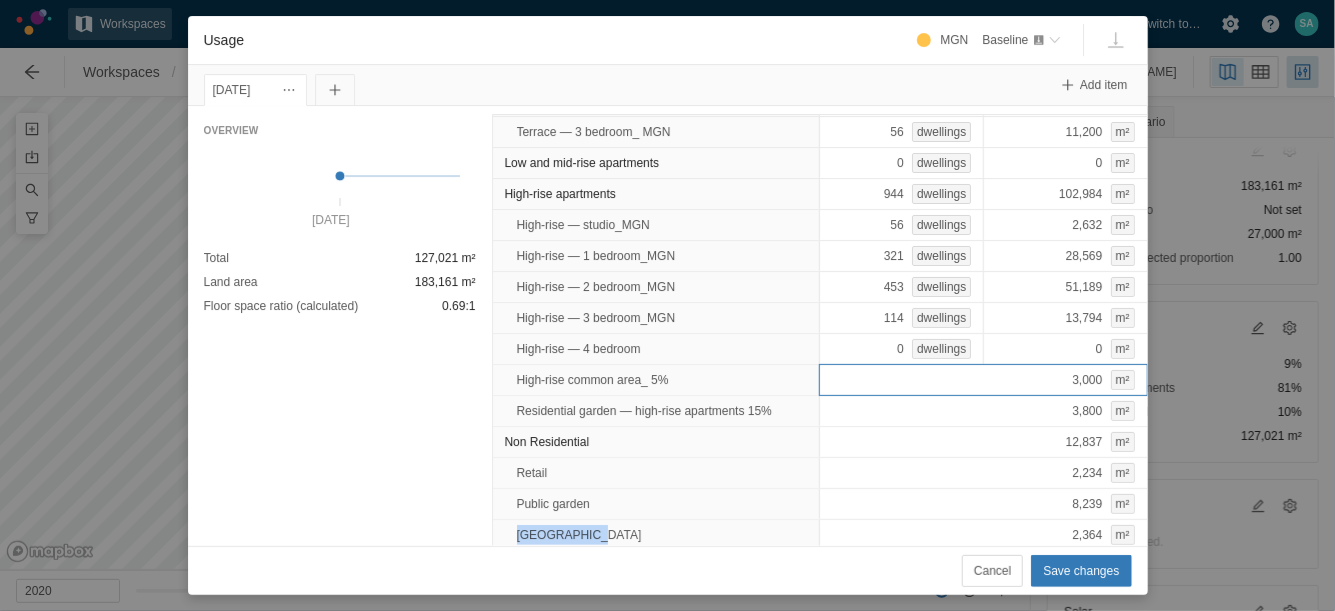 copy on "Public plaza" 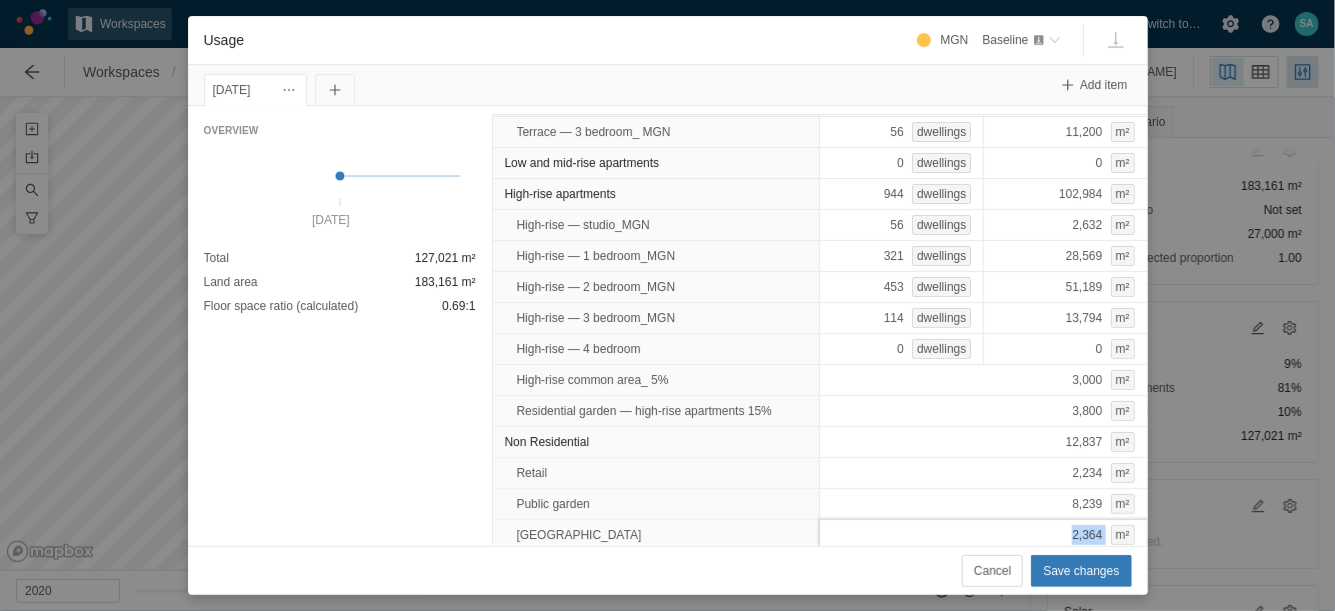 drag, startPoint x: 1052, startPoint y: 527, endPoint x: 1084, endPoint y: 531, distance: 32.24903 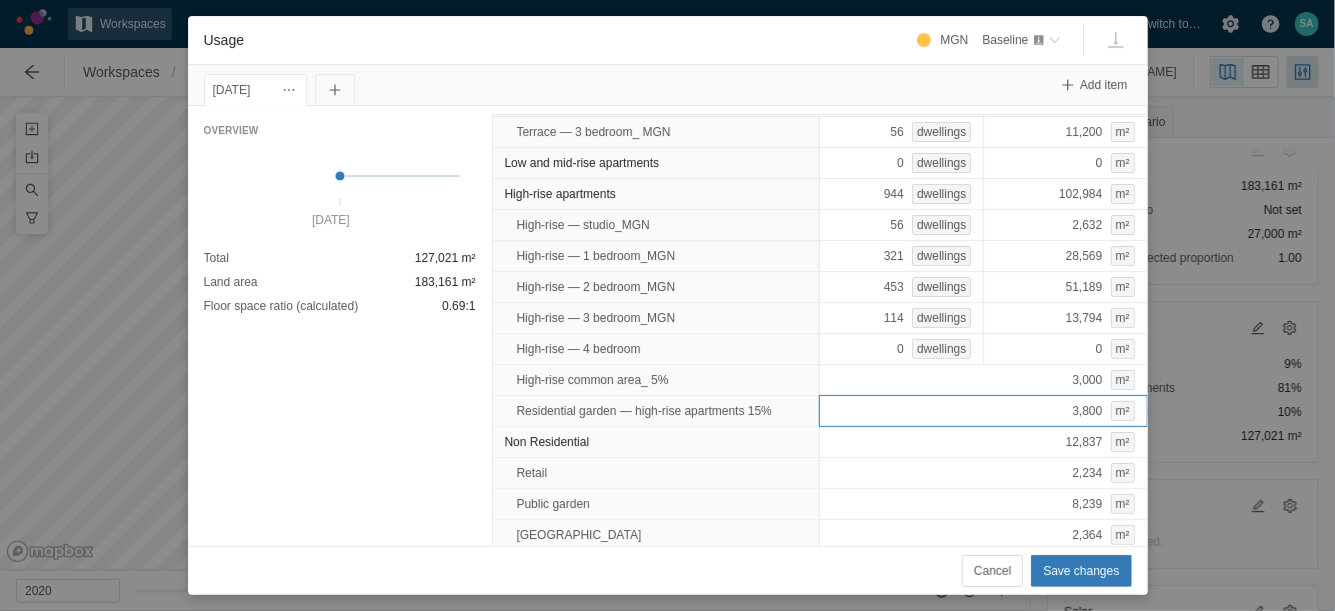 scroll, scrollTop: 28, scrollLeft: 0, axis: vertical 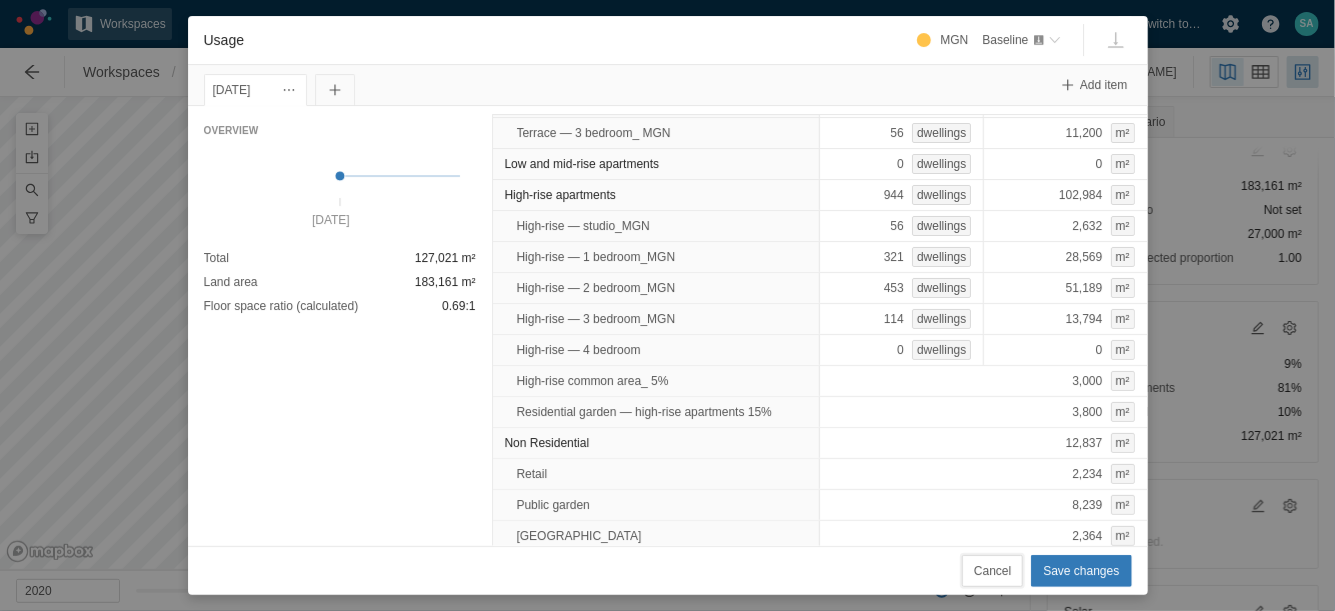 click on "Cancel" at bounding box center [992, 571] 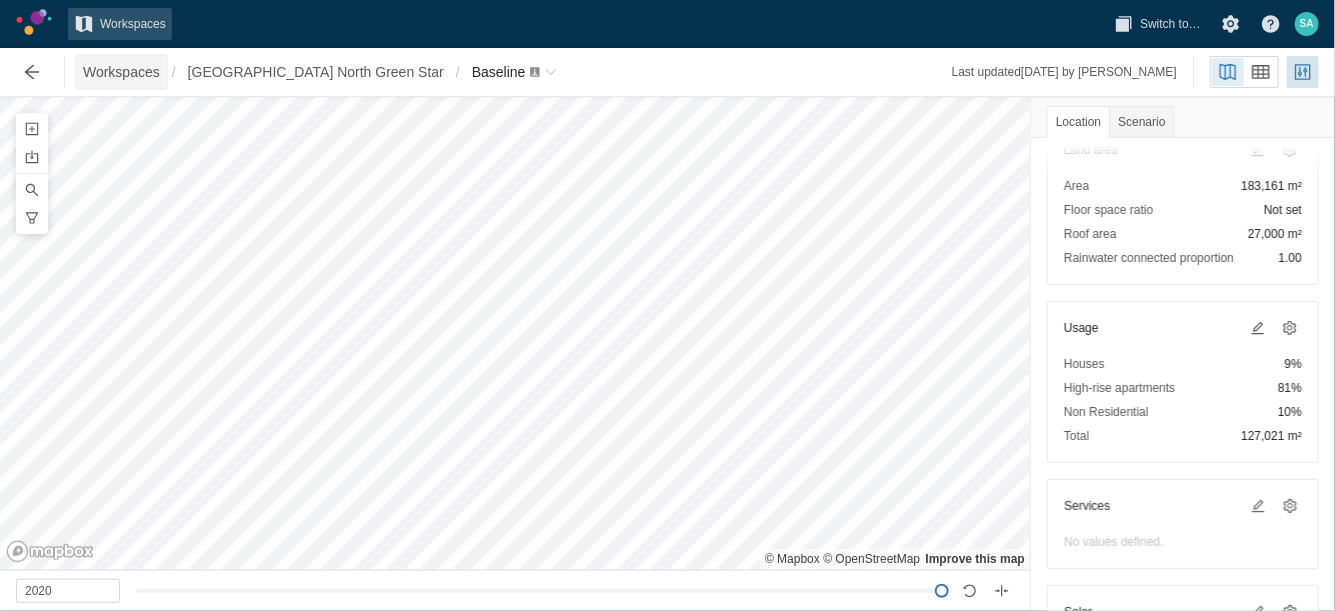 click on "Workspaces" at bounding box center [121, 72] 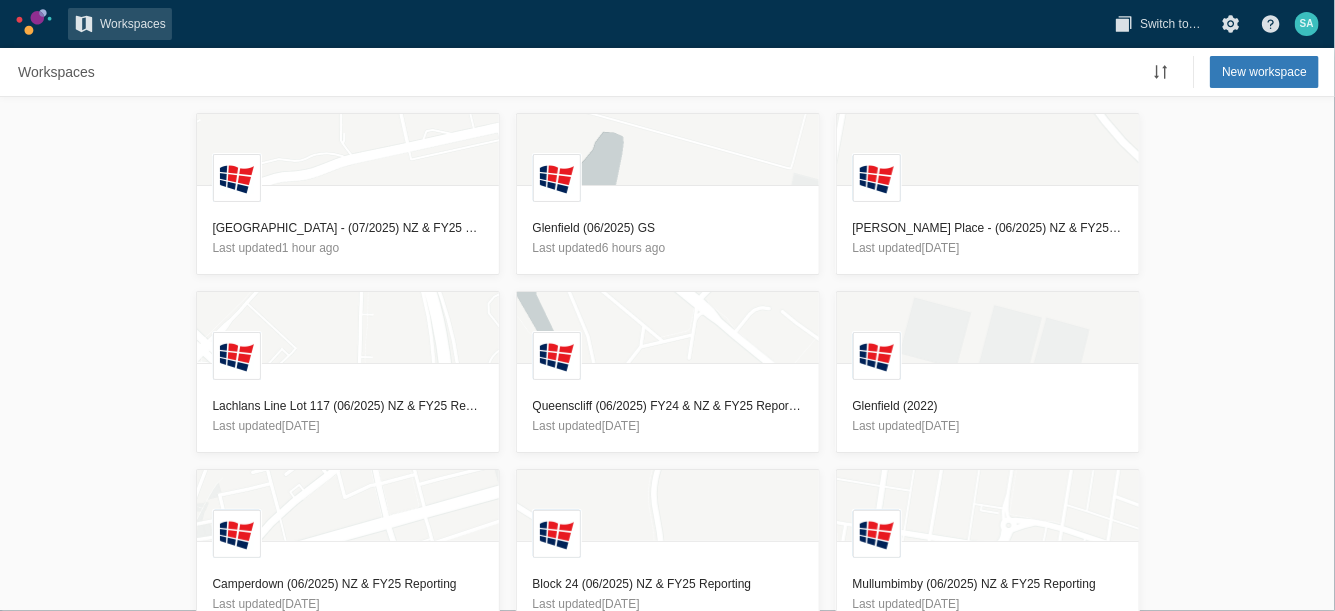 click on "Workspaces" at bounding box center [56, 72] 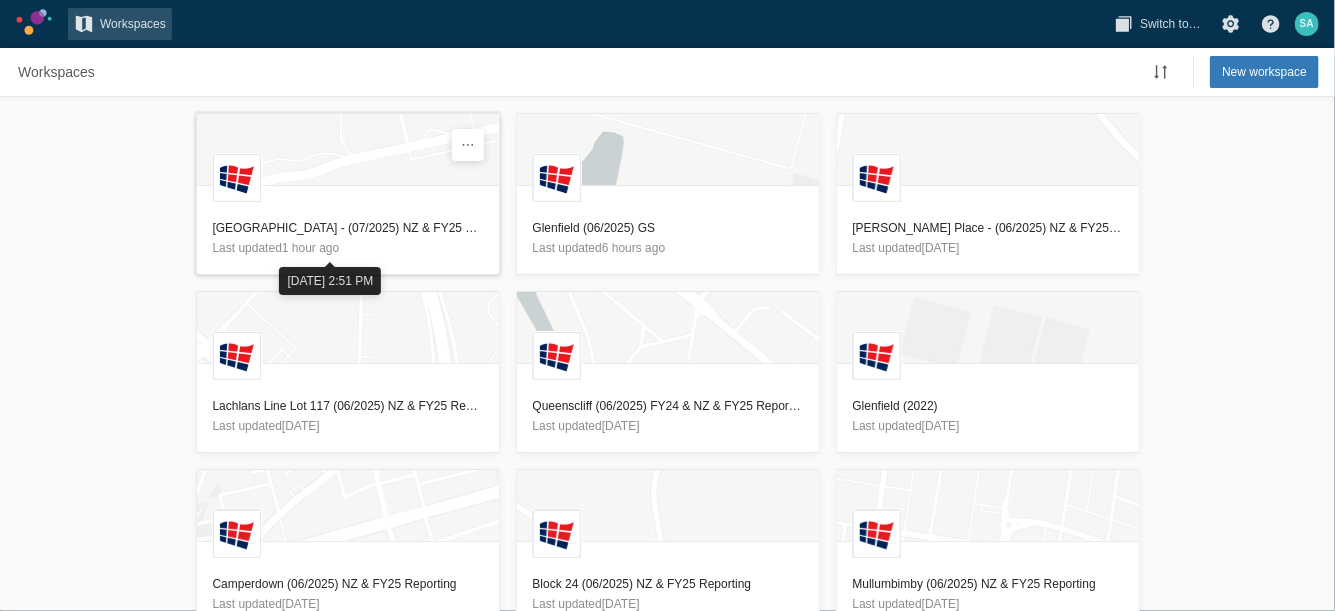 click on "[GEOGRAPHIC_DATA] - (07/2025) NZ & FY25 Reporting" at bounding box center [348, 228] 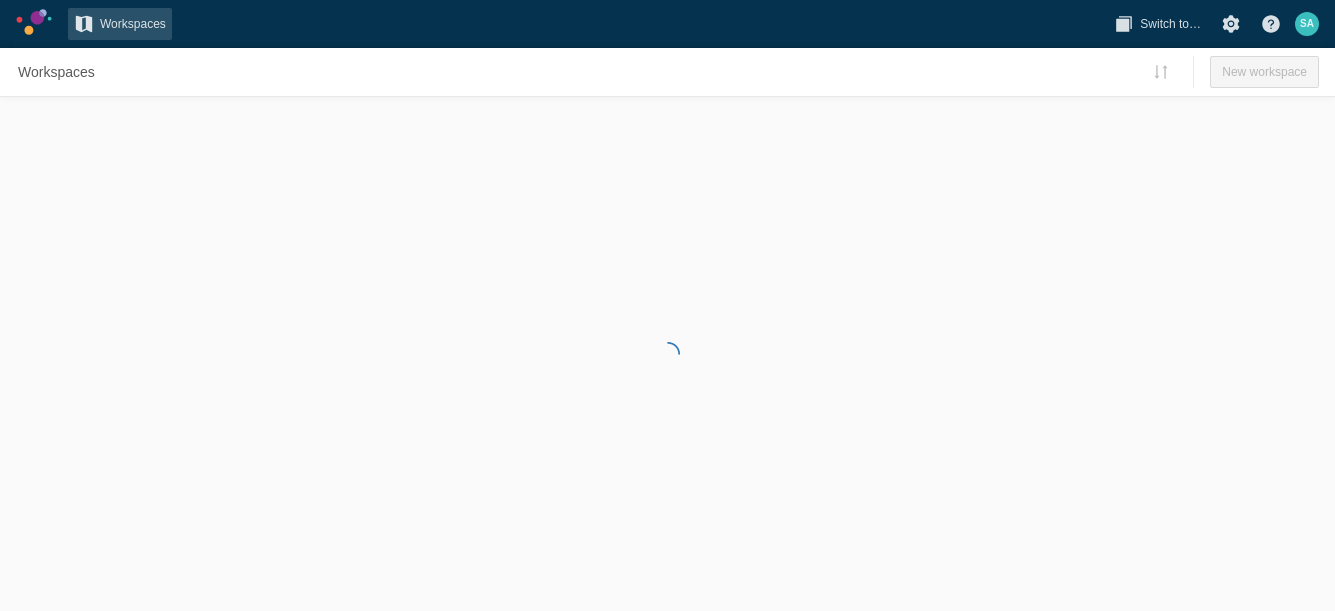 scroll, scrollTop: 0, scrollLeft: 0, axis: both 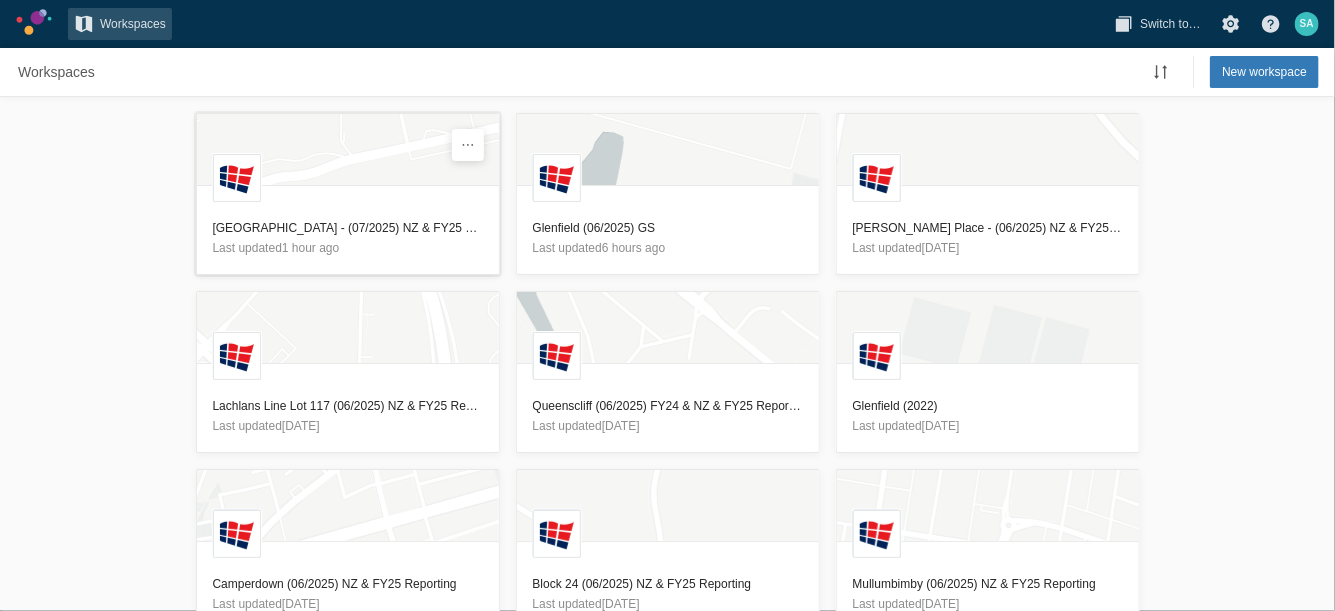 click on "[GEOGRAPHIC_DATA] - (07/2025) NZ & FY25 Reporting" at bounding box center (348, 228) 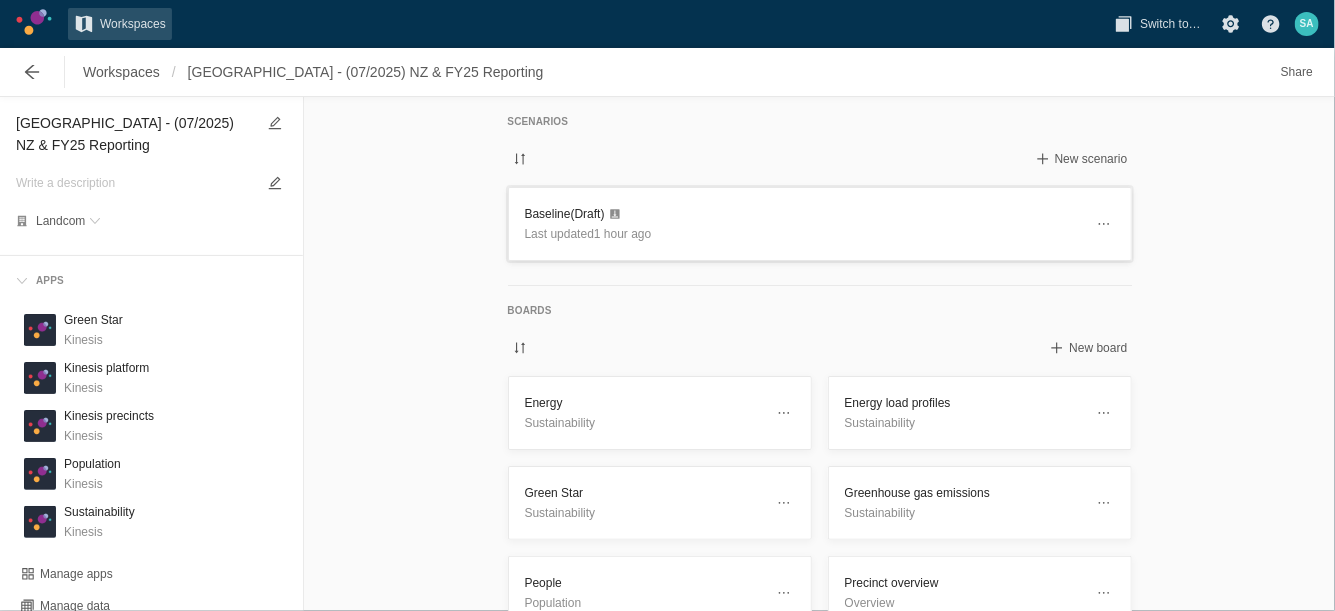 click on "Baseline  (Draft)" at bounding box center (804, 214) 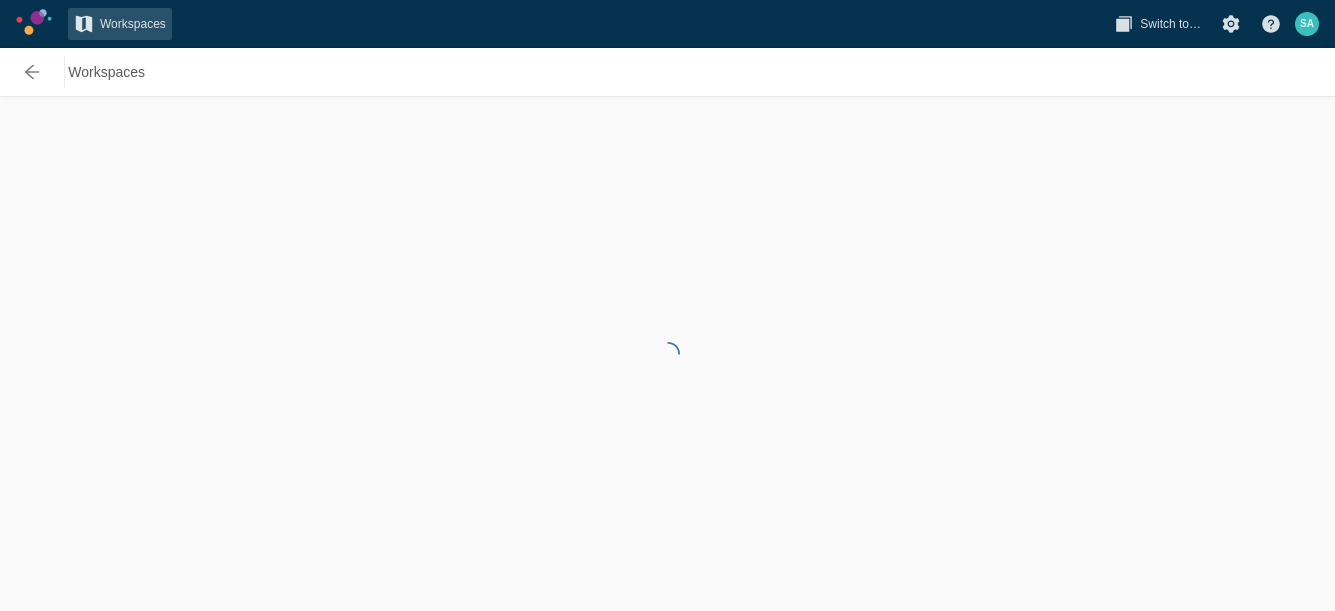 scroll, scrollTop: 0, scrollLeft: 0, axis: both 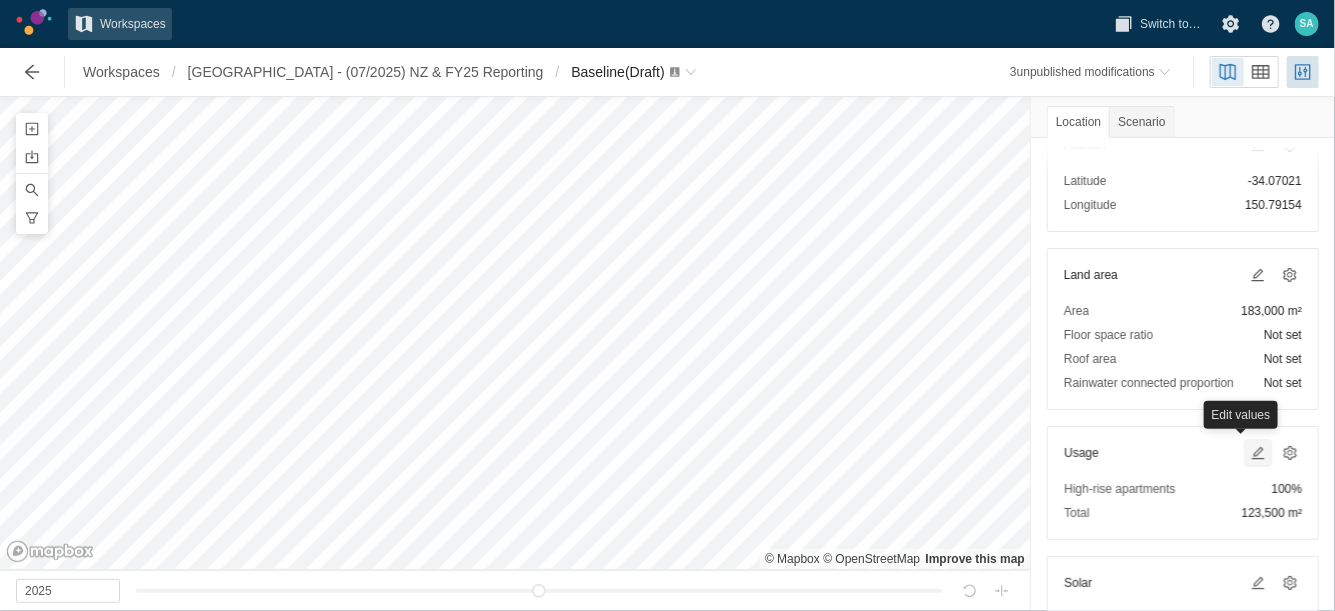 click at bounding box center [1258, 453] 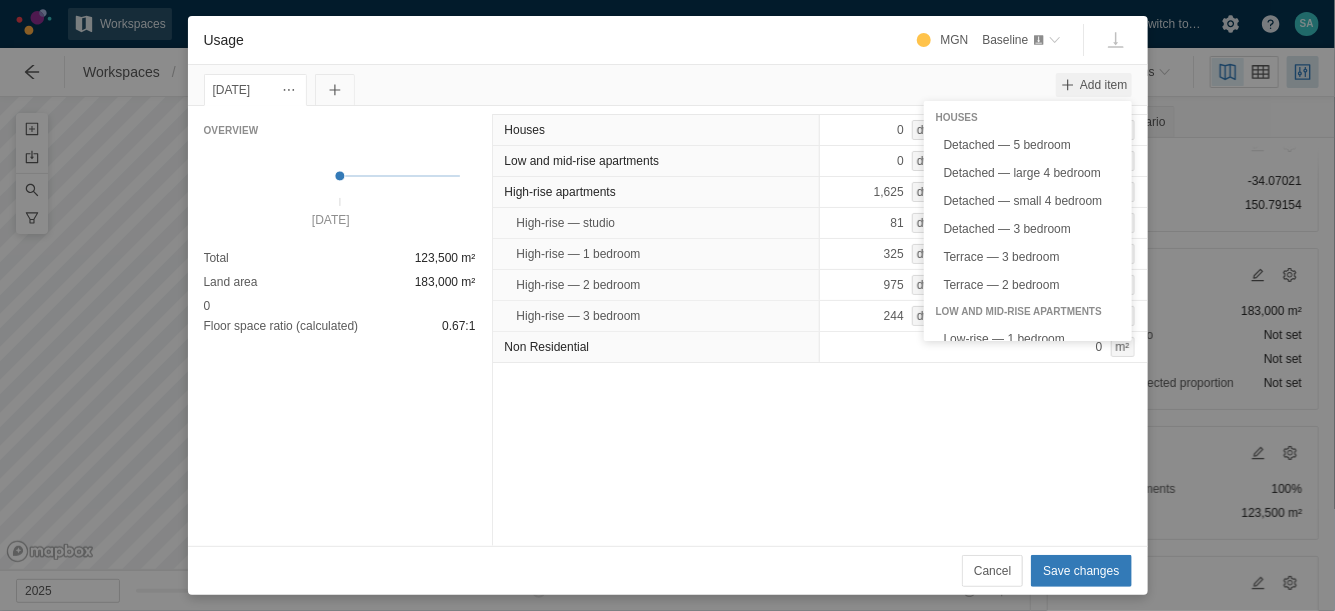 click at bounding box center [1068, 85] 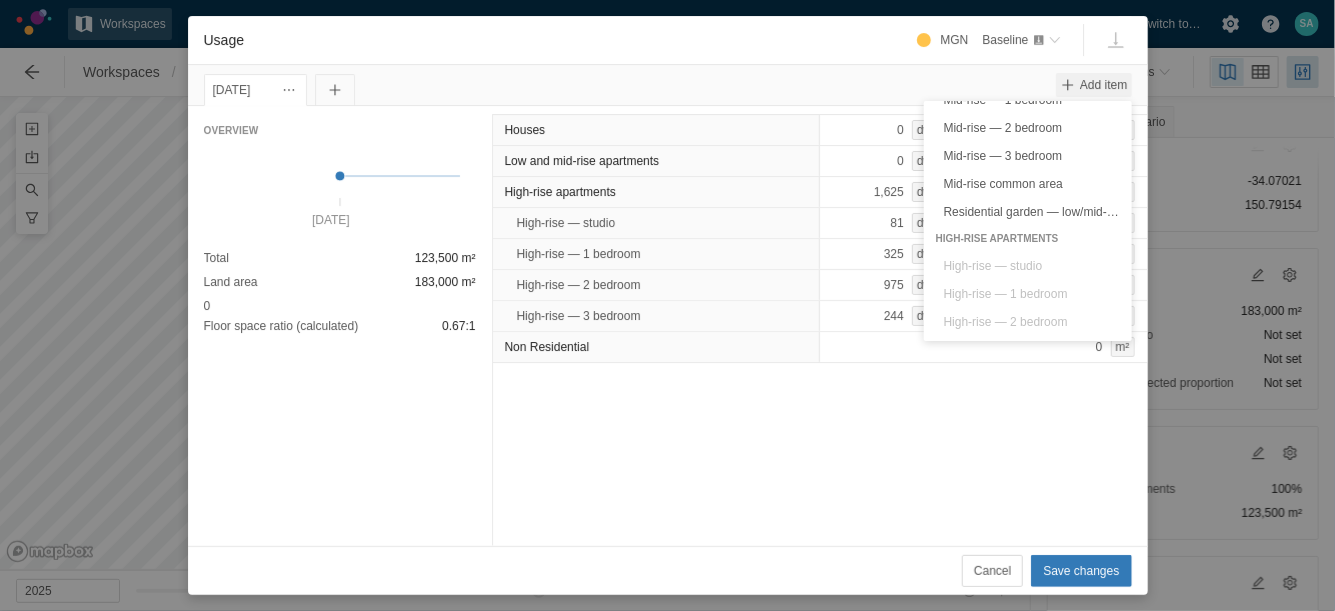scroll, scrollTop: 504, scrollLeft: 0, axis: vertical 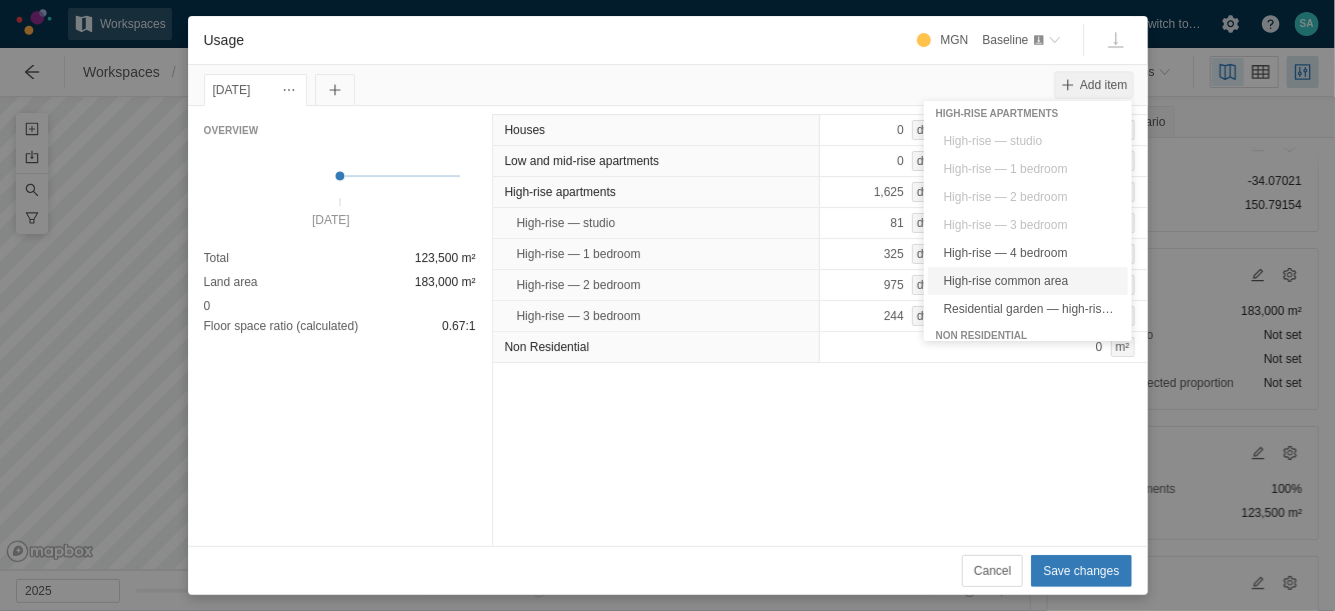 click on "High-rise common area" at bounding box center (1028, 281) 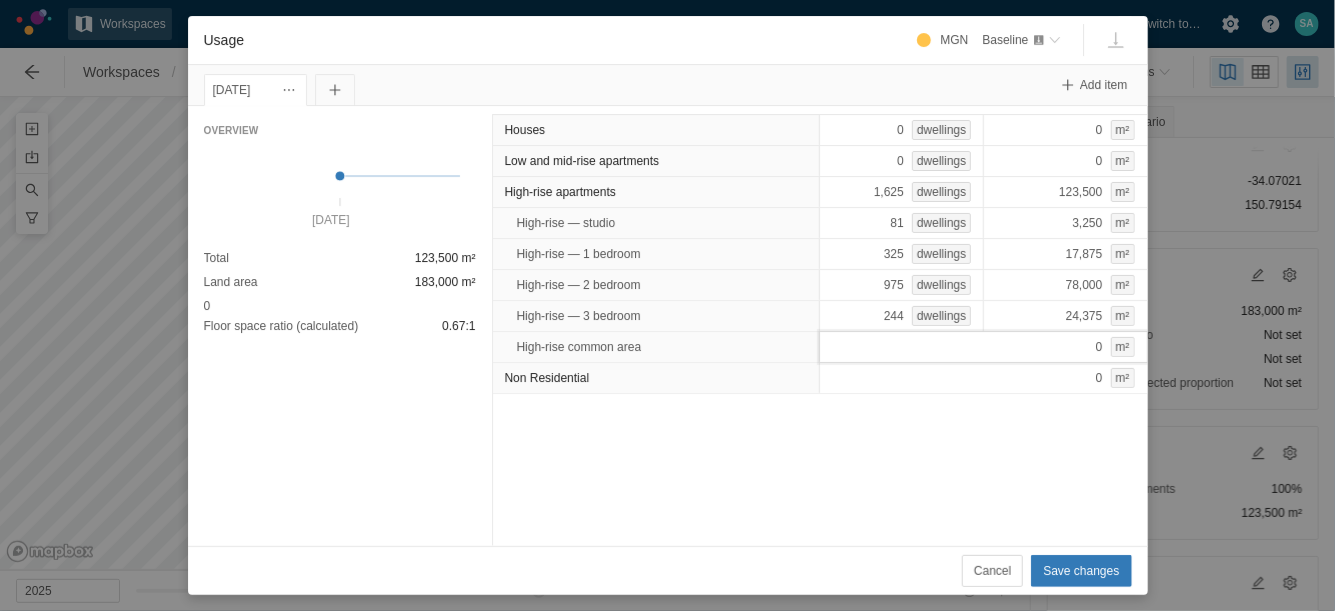 click on "0 m²" at bounding box center [983, 347] 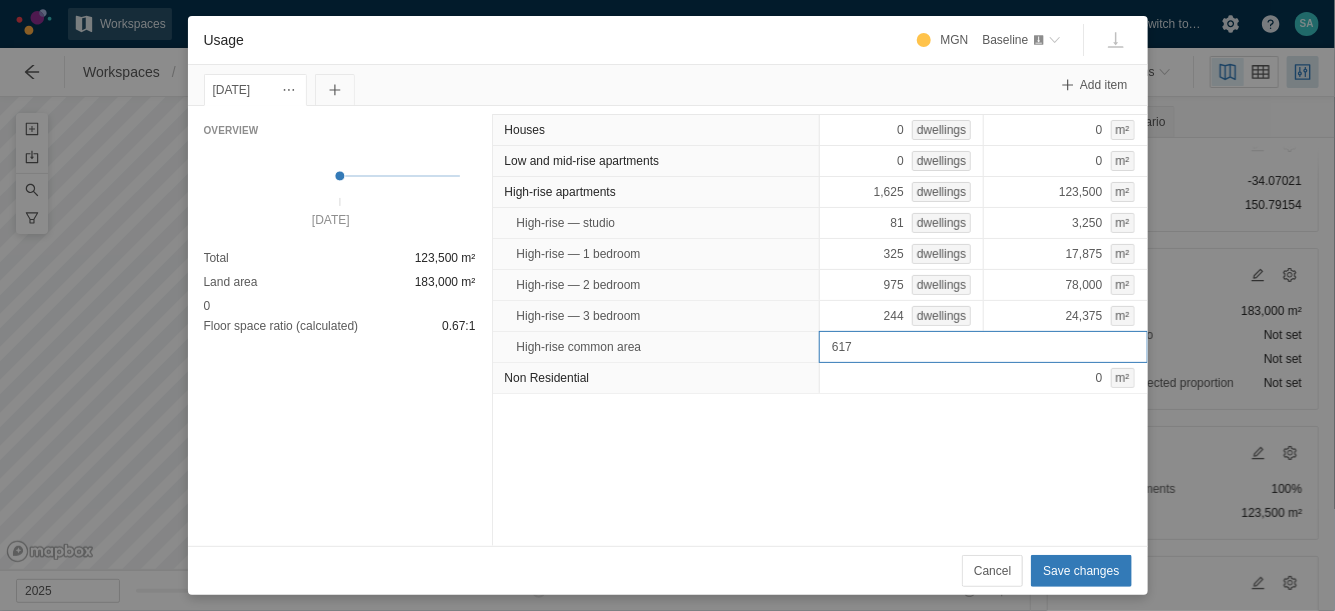type on "6175" 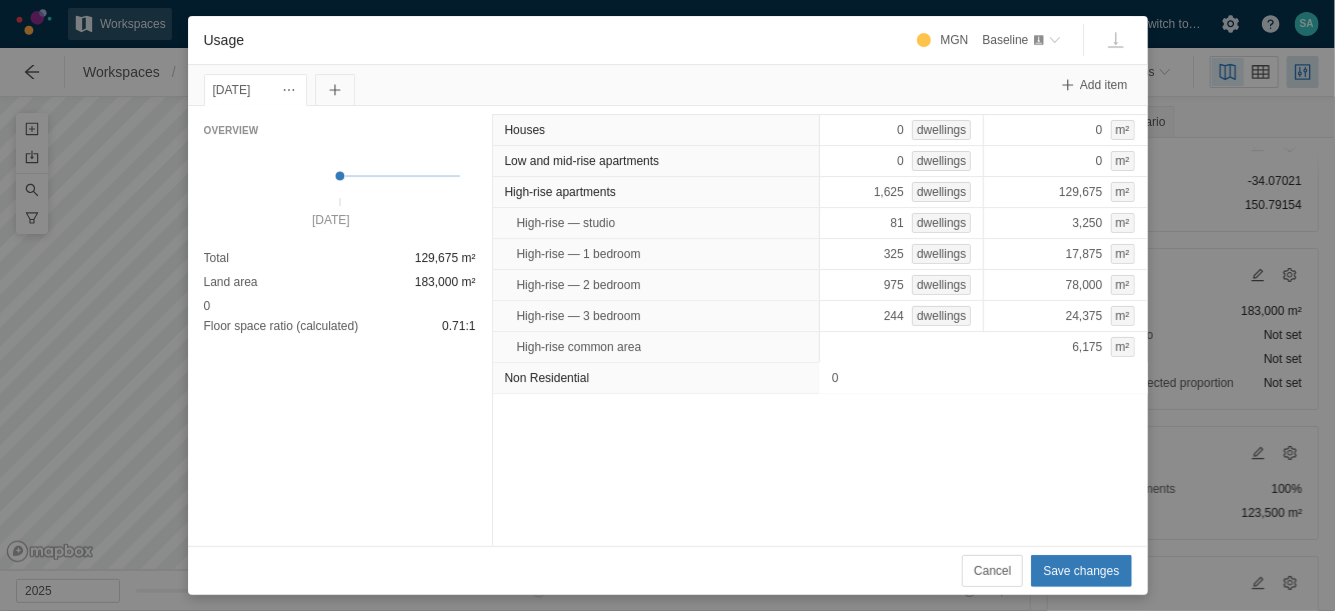 click on "Houses 0 dwellings 0 m² Low and mid-rise apartments 0 dwellings 0 m² High-rise apartments 1,625 dwellings 129,675 m² High-rise — studio 81 dwellings 3,250 m² High-rise — 1 bedroom 325 dwellings 17,875 m² High-rise — 2 bedroom 975 dwellings 78,000 m² High-rise — 3 bedroom 244 dwellings 24,375 m² High-rise common area 6,175 m² Non Residential 0" at bounding box center [820, 326] 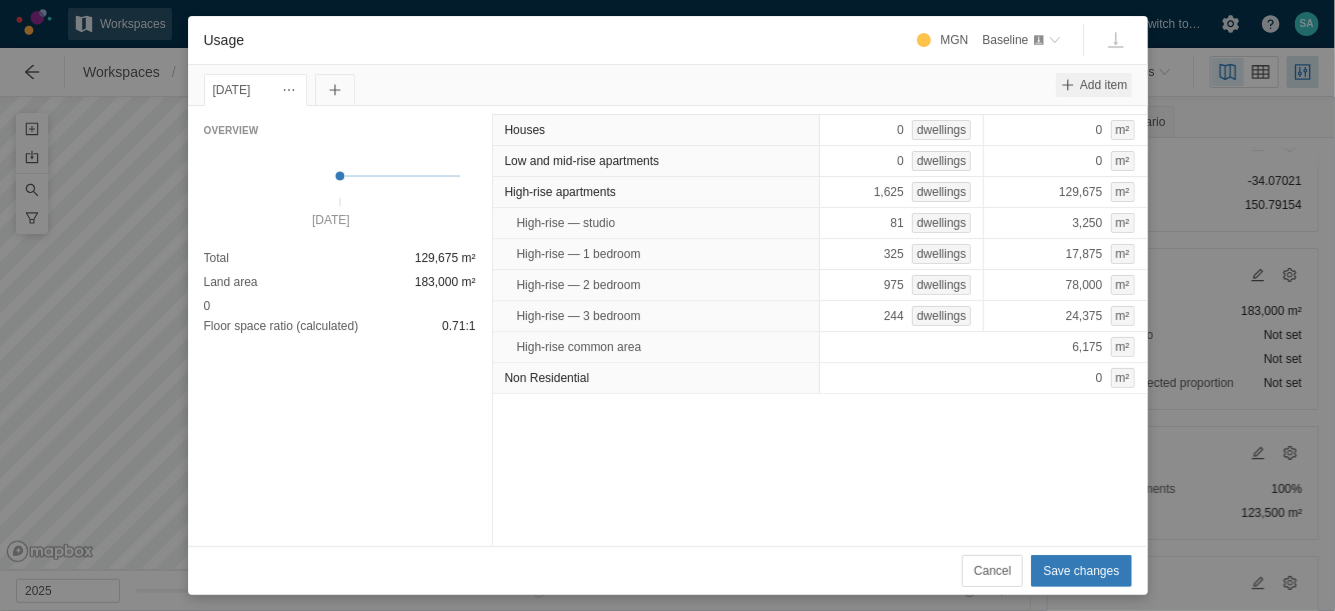 click at bounding box center (1068, 85) 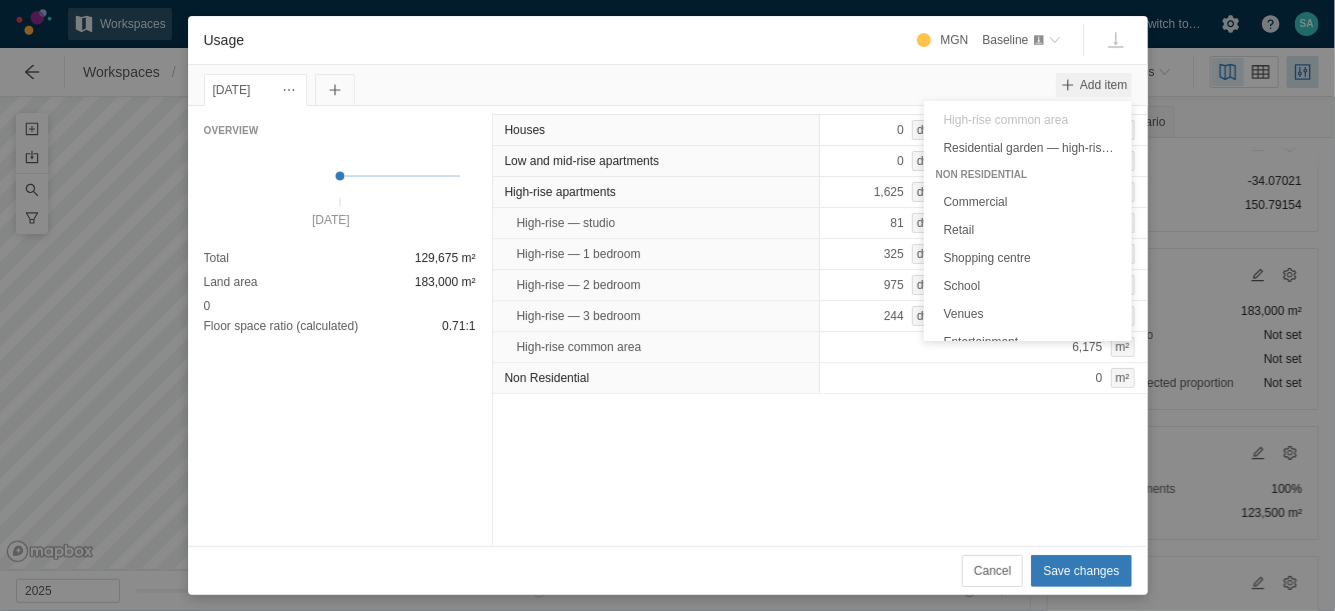 scroll, scrollTop: 629, scrollLeft: 0, axis: vertical 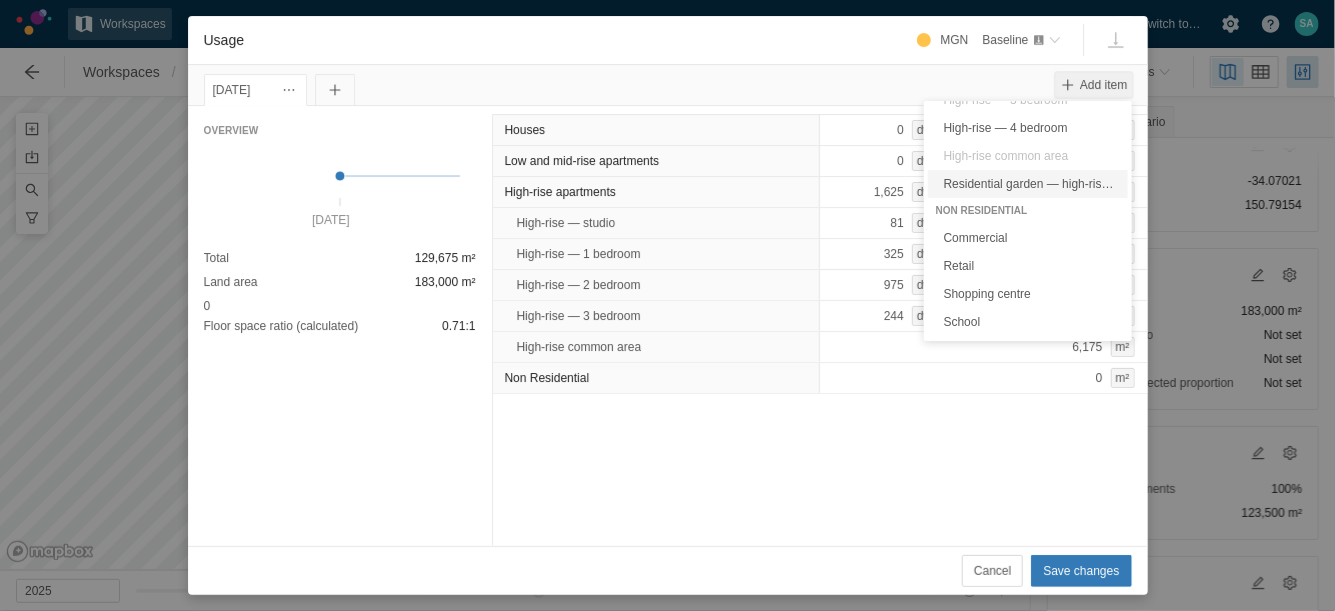 click on "Residential garden — high-rise apartments" at bounding box center [1028, 184] 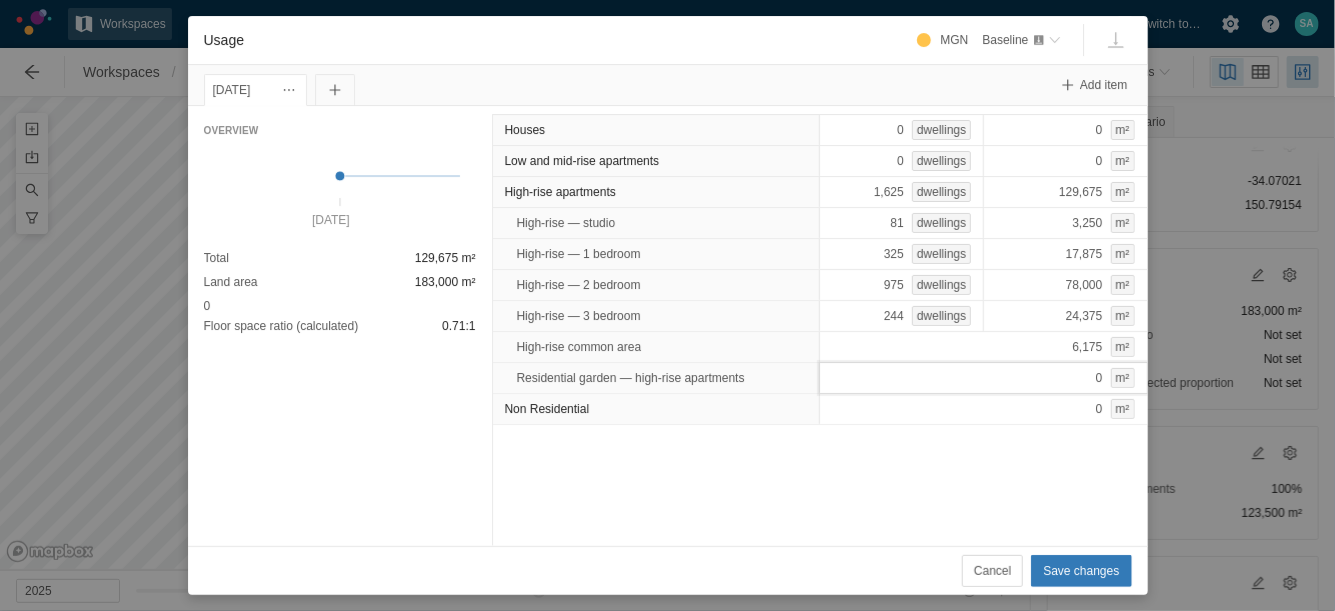 click on "0 m²" at bounding box center [983, 378] 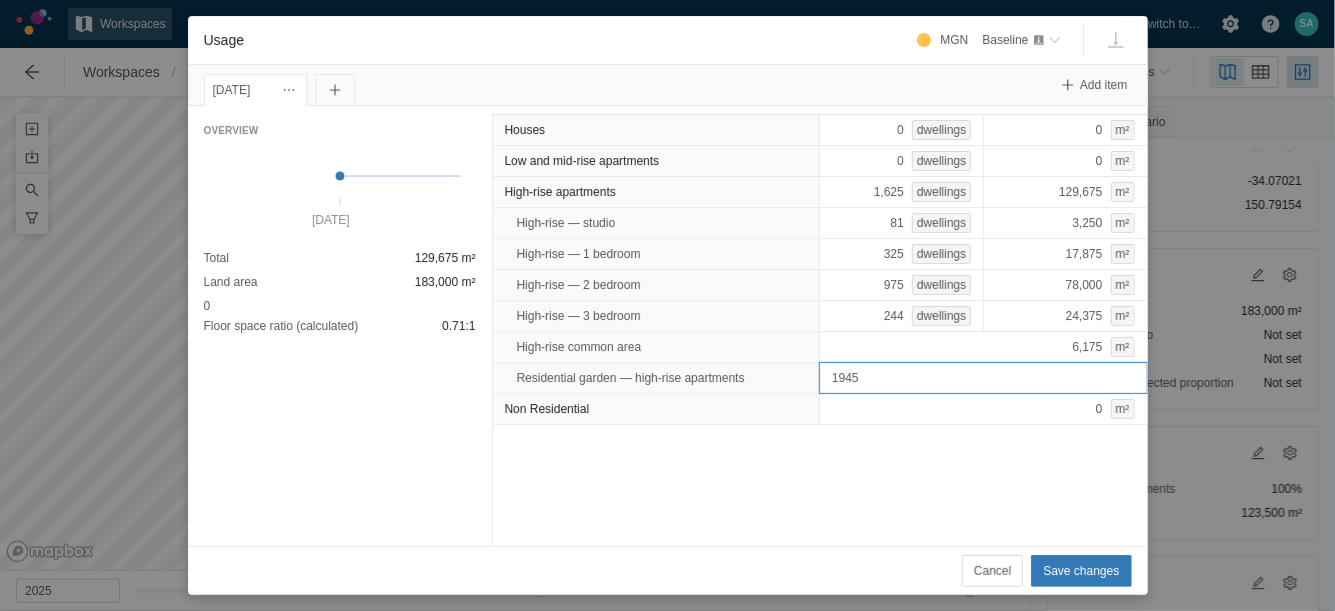 type on "19451" 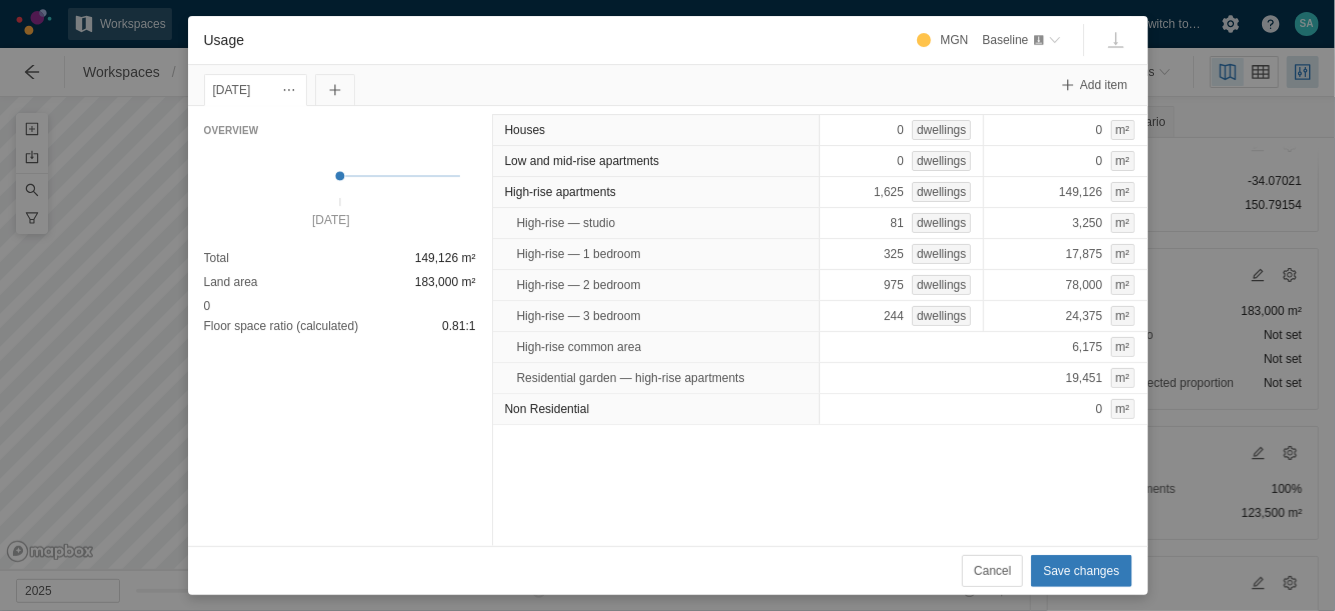 click on "Houses 0 dwellings 0 m² Low and mid-rise apartments 0 dwellings 0 m² High-rise apartments 1,625 dwellings 149,126 m² High-rise — studio 81 dwellings 3,250 m² High-rise — 1 bedroom 325 dwellings 17,875 m² High-rise — 2 bedroom 975 dwellings 78,000 m² High-rise — 3 bedroom 244 dwellings 24,375 m² High-rise common area 6,175 m² Residential garden — high-rise apartments 19,451 m² Non Residential 0 m²" at bounding box center [820, 326] 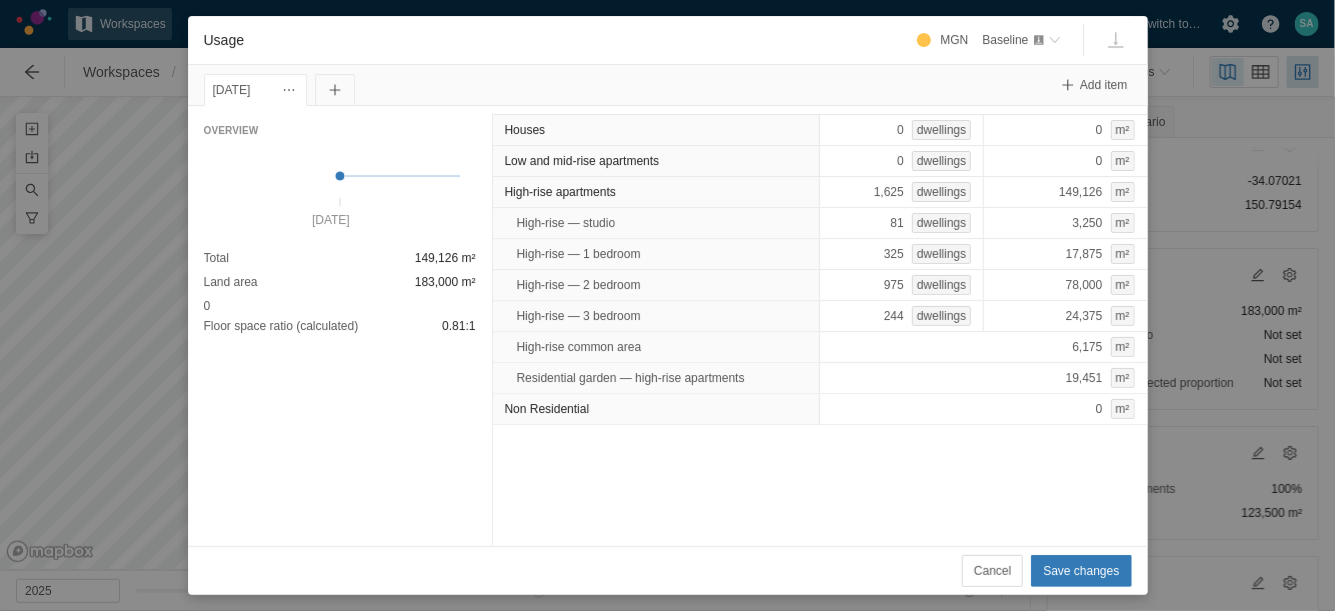 click on "Add item" at bounding box center [1089, 85] 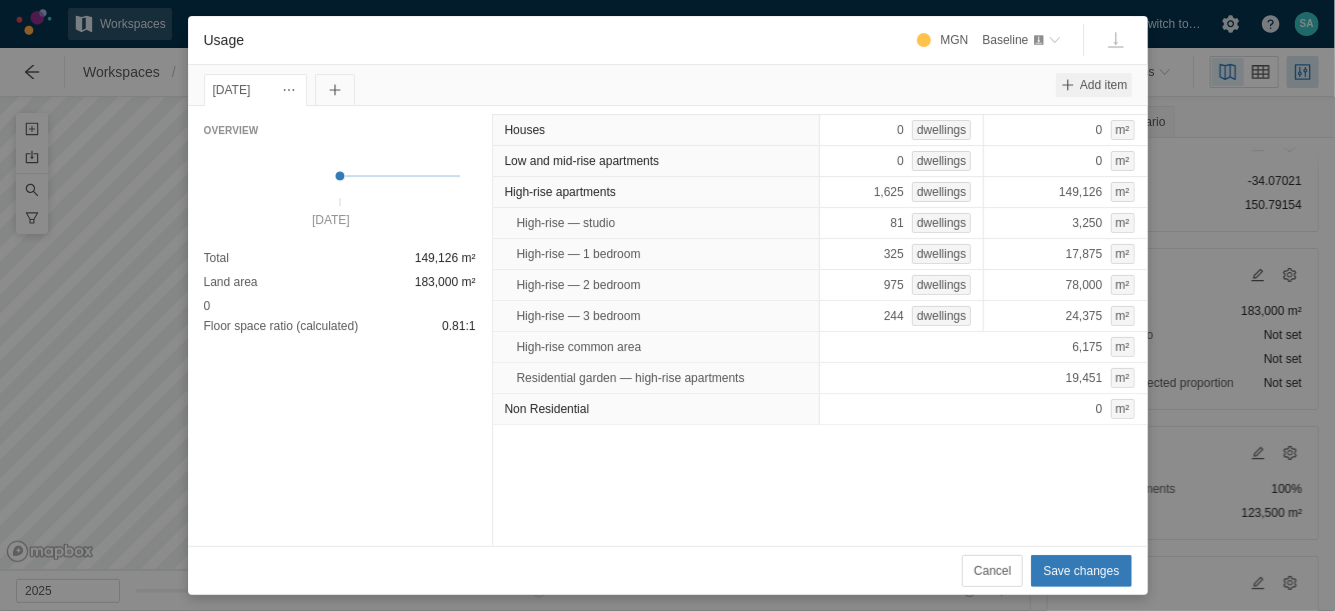 click at bounding box center [1068, 85] 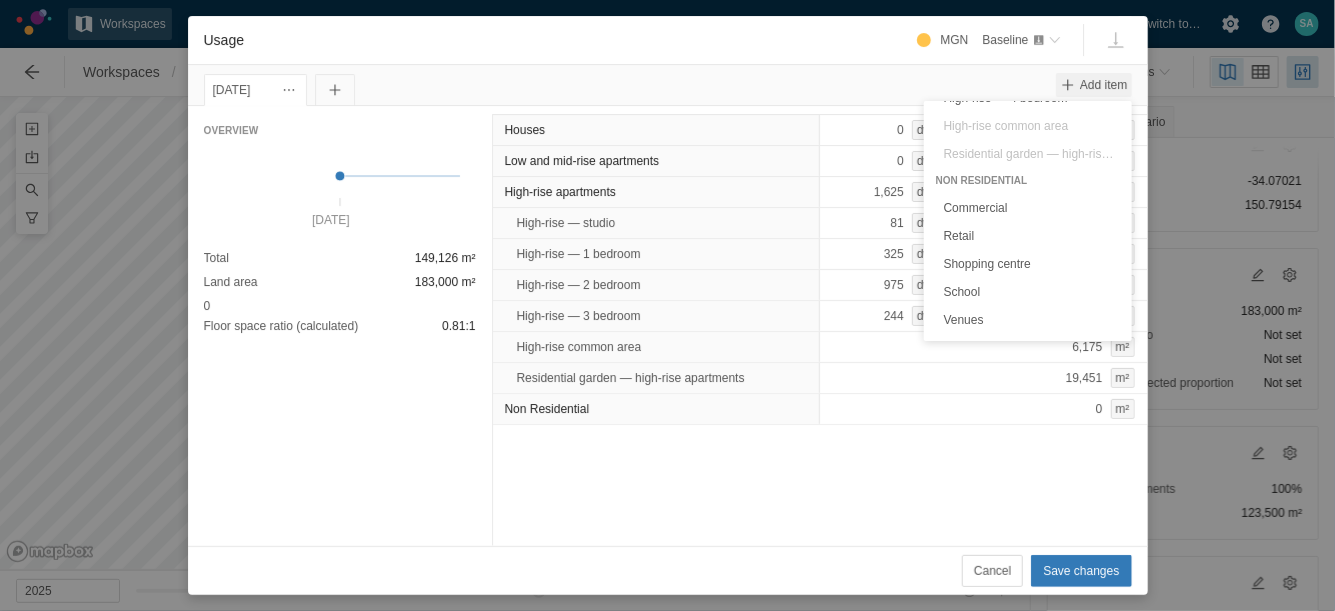 scroll, scrollTop: 629, scrollLeft: 0, axis: vertical 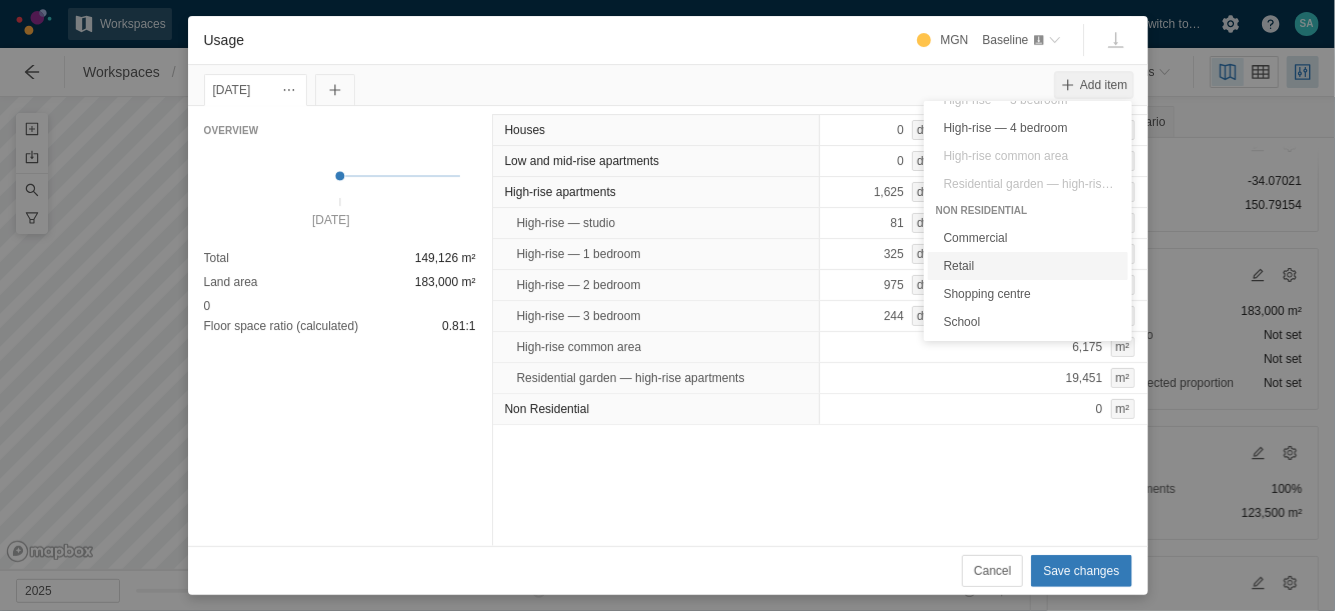 click on "Retail" at bounding box center (1028, 266) 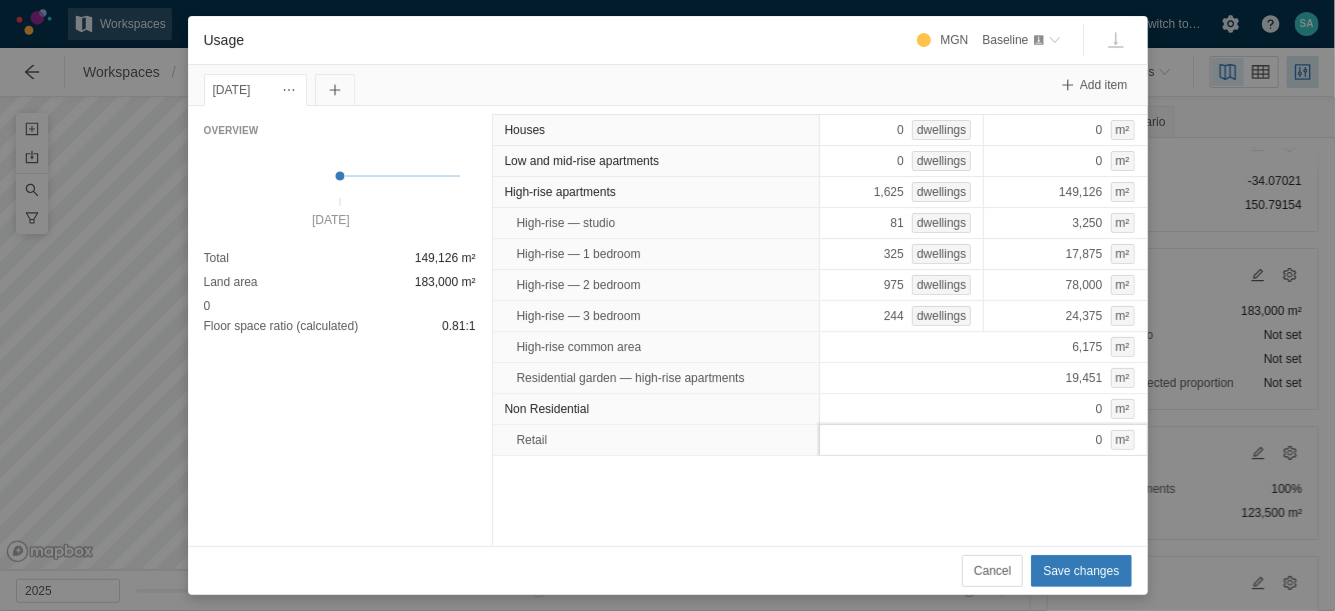 click on "0 m²" at bounding box center [983, 440] 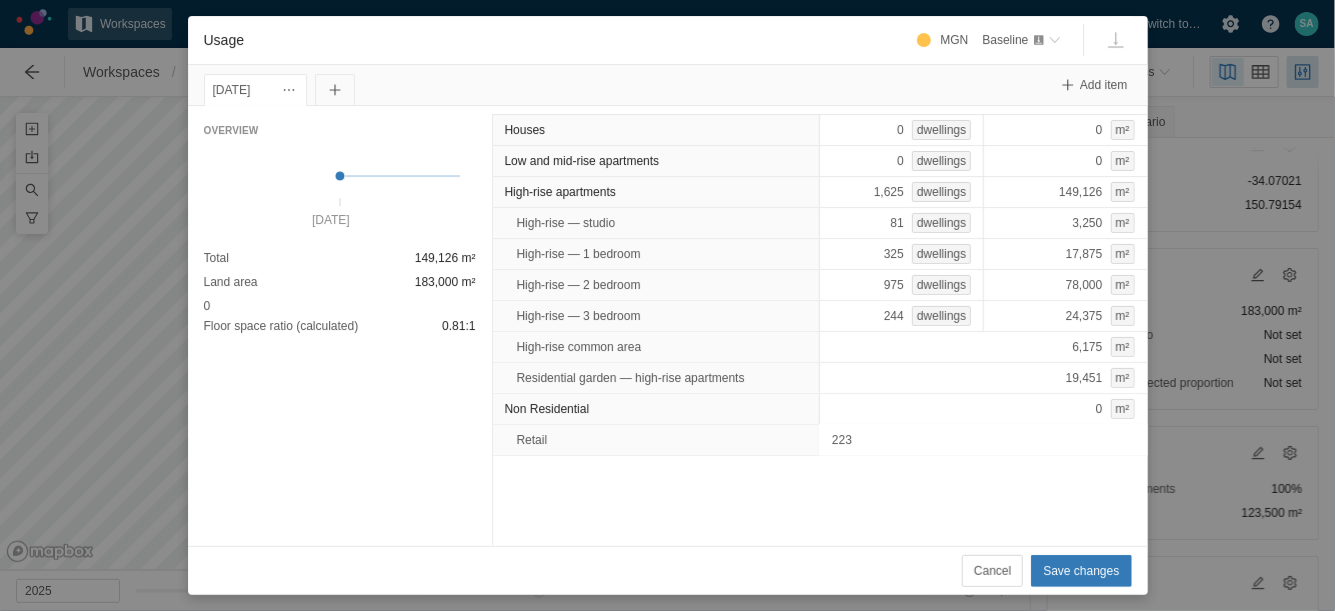 type on "2234" 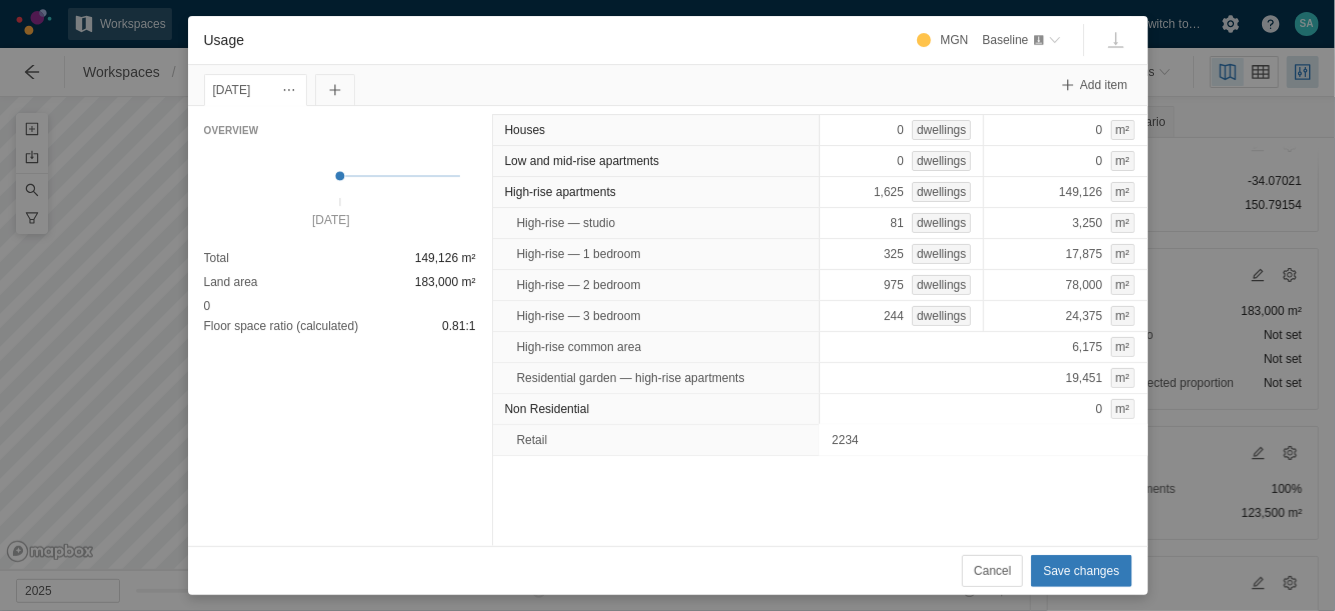 click on "Houses 0 dwellings 0 m² Low and mid-rise apartments 0 dwellings 0 m² High-rise apartments 1,625 dwellings 149,126 m² High-rise — studio 81 dwellings 3,250 m² High-rise — 1 bedroom 325 dwellings 17,875 m² High-rise — 2 bedroom 975 dwellings 78,000 m² High-rise — 3 bedroom 244 dwellings 24,375 m² High-rise common area 6,175 m² Residential garden — high-rise apartments 19,451 m² Non Residential 0 m² Retail 2234" at bounding box center (820, 326) 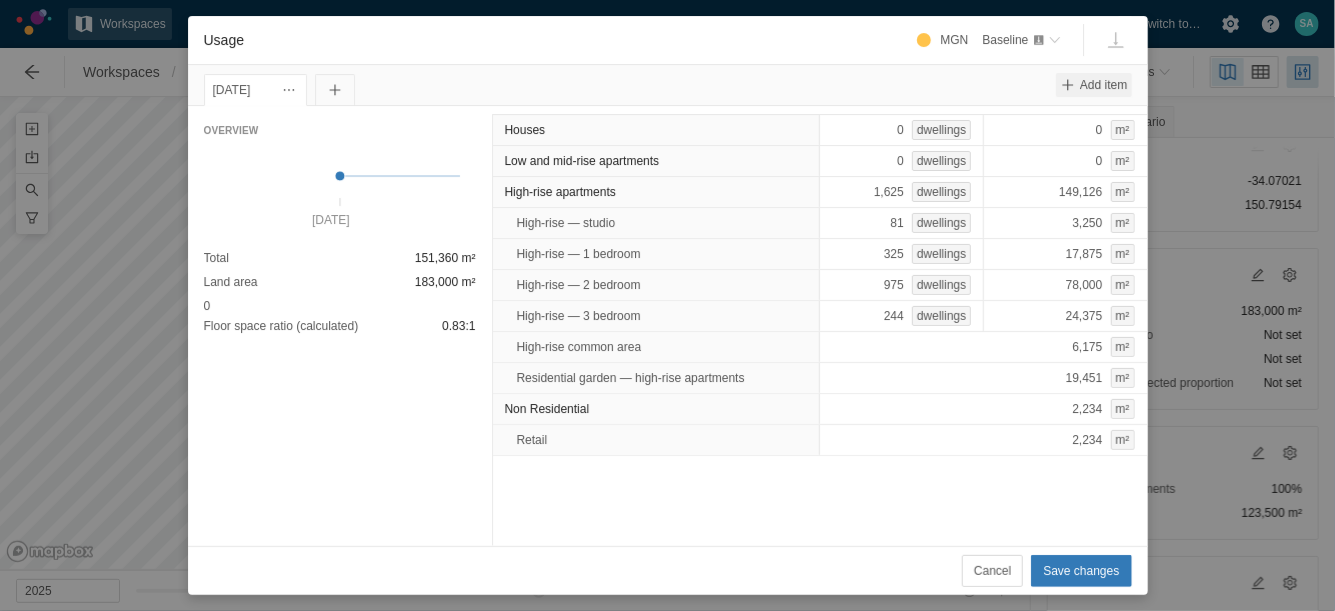 click at bounding box center [1068, 85] 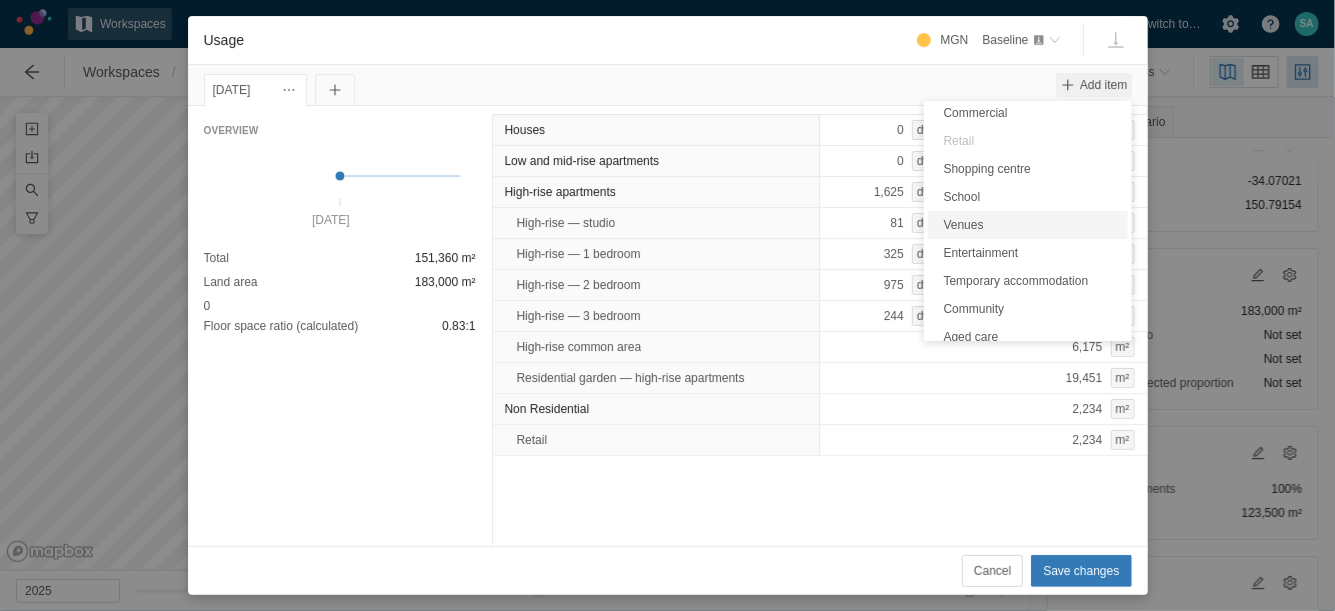 scroll, scrollTop: 879, scrollLeft: 0, axis: vertical 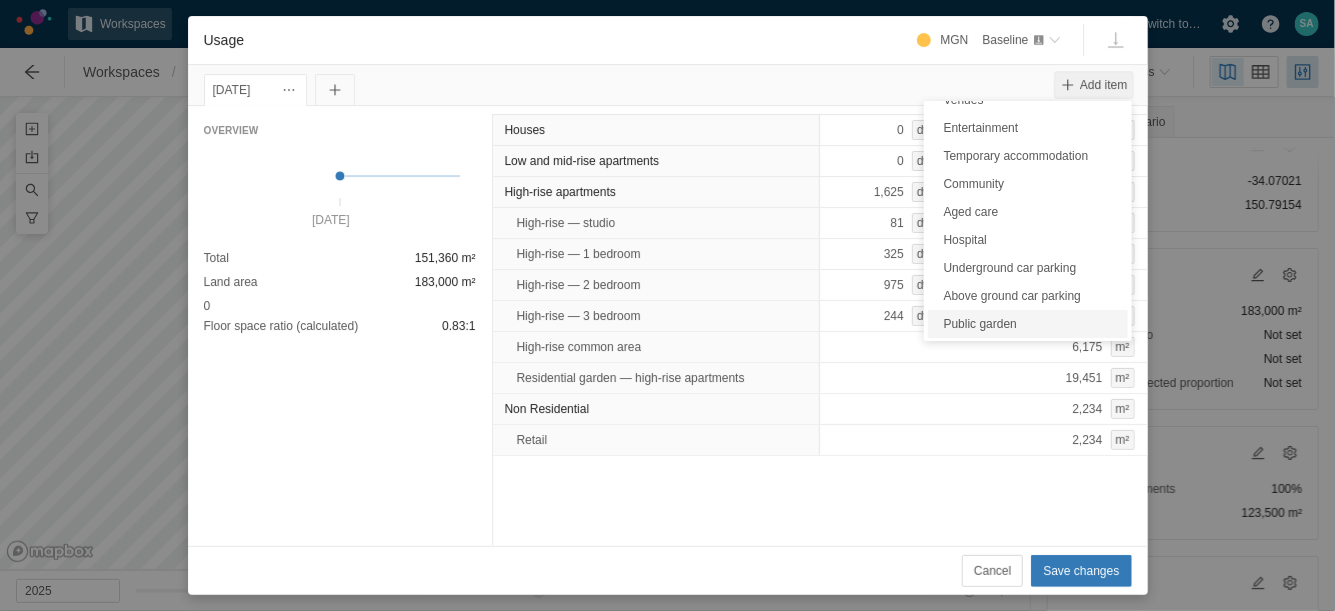 click on "Public garden" at bounding box center (1028, 324) 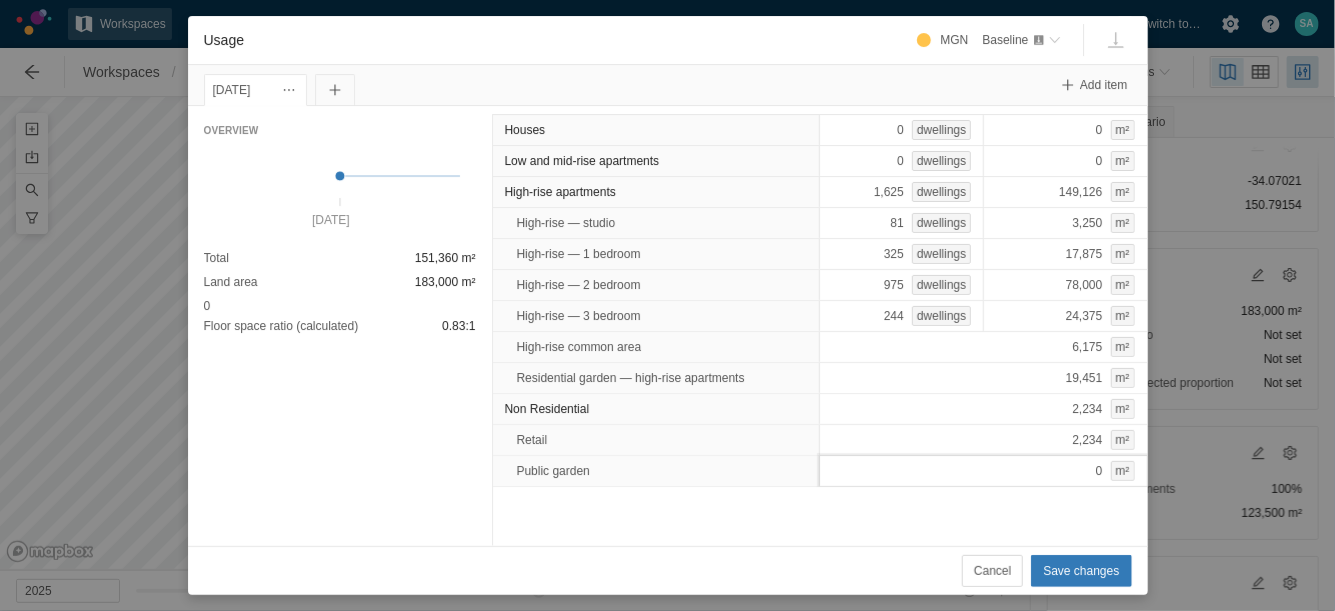 click on "0 m²" at bounding box center [983, 471] 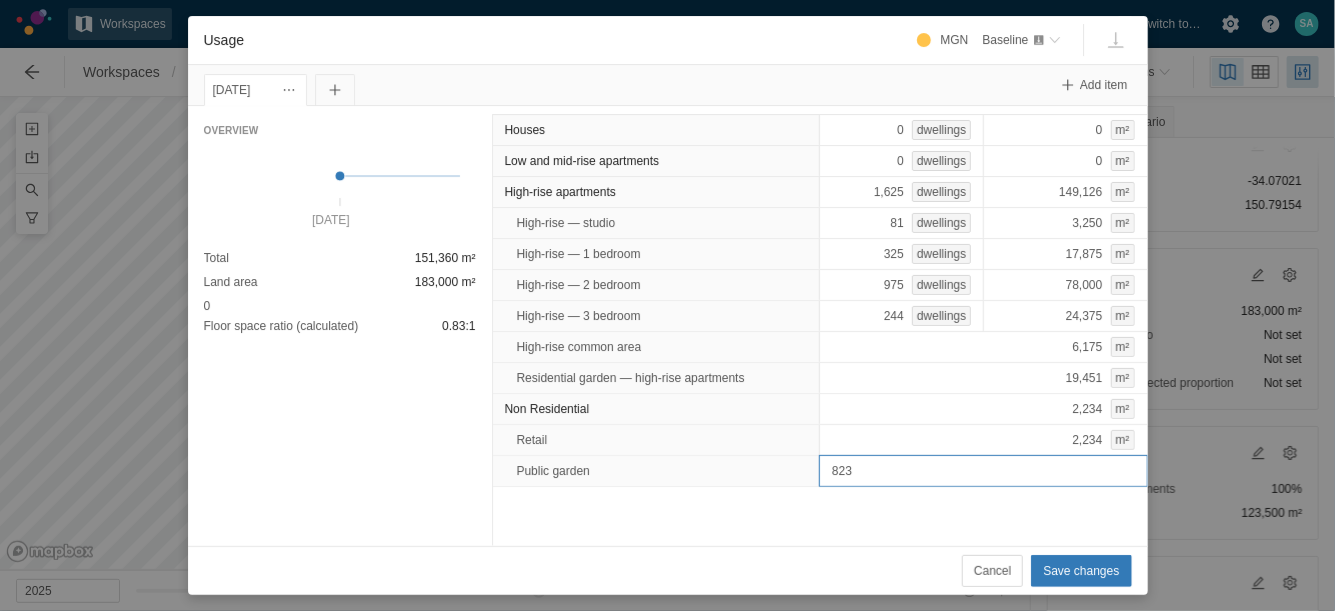 type on "8239" 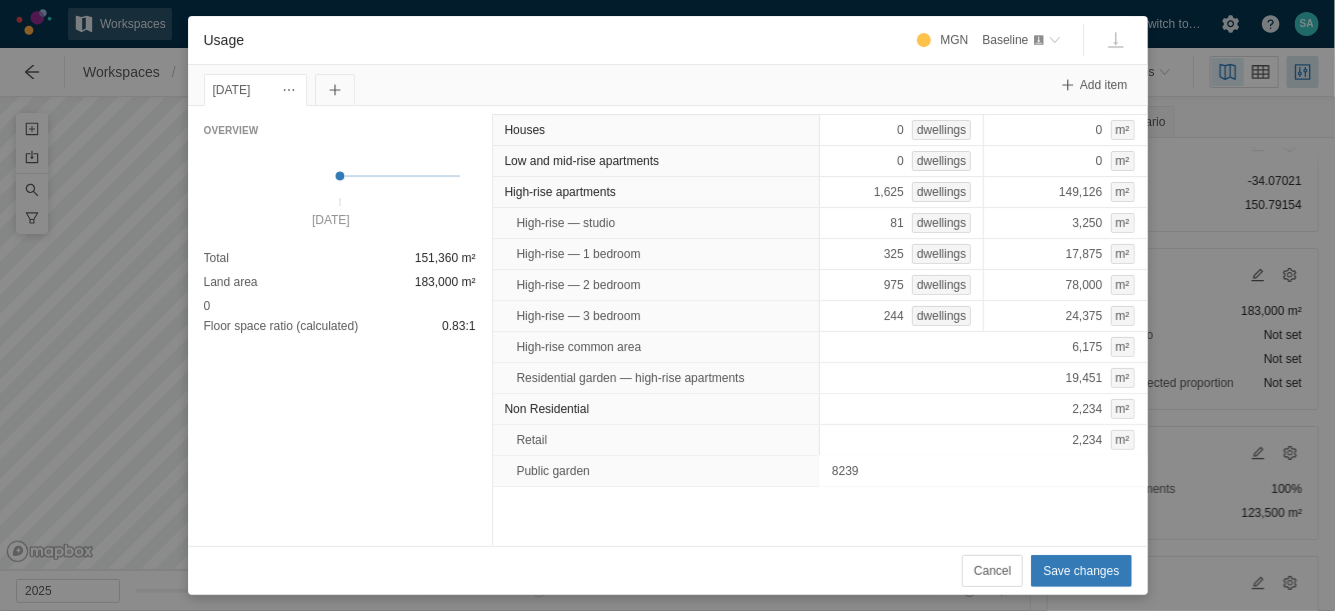 click on "Houses 0 dwellings 0 m² Low and mid-rise apartments 0 dwellings 0 m² High-rise apartments 1,625 dwellings 149,126 m² High-rise — studio 81 dwellings 3,250 m² High-rise — 1 bedroom 325 dwellings 17,875 m² High-rise — 2 bedroom 975 dwellings 78,000 m² High-rise — 3 bedroom 244 dwellings 24,375 m² High-rise common area 6,175 m² Residential garden — high-rise apartments 19,451 m² Non Residential 2,234 m² Retail 2,234 m² Public garden 8239" at bounding box center [820, 326] 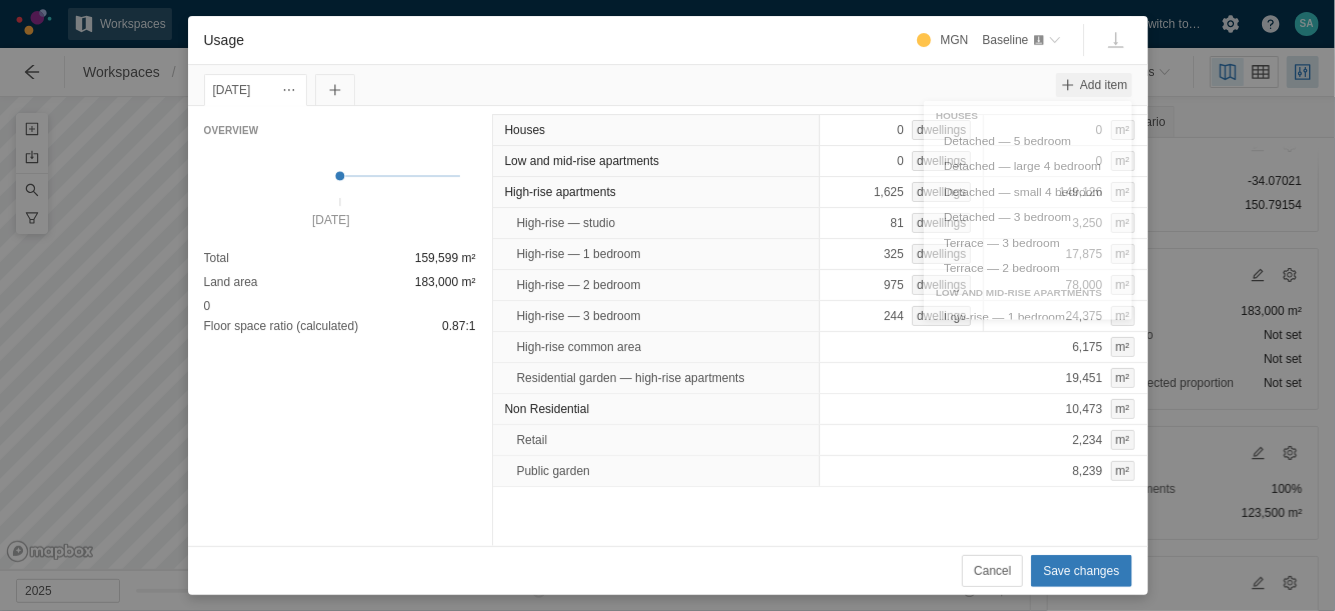 click at bounding box center (1068, 85) 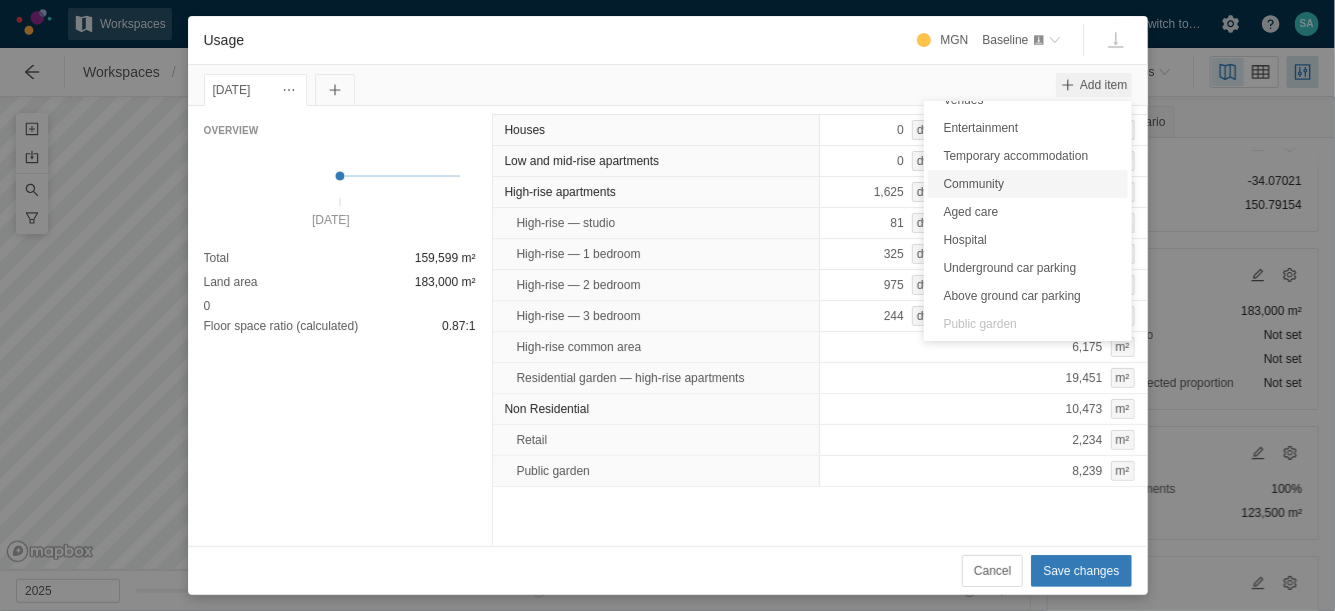 scroll, scrollTop: 935, scrollLeft: 0, axis: vertical 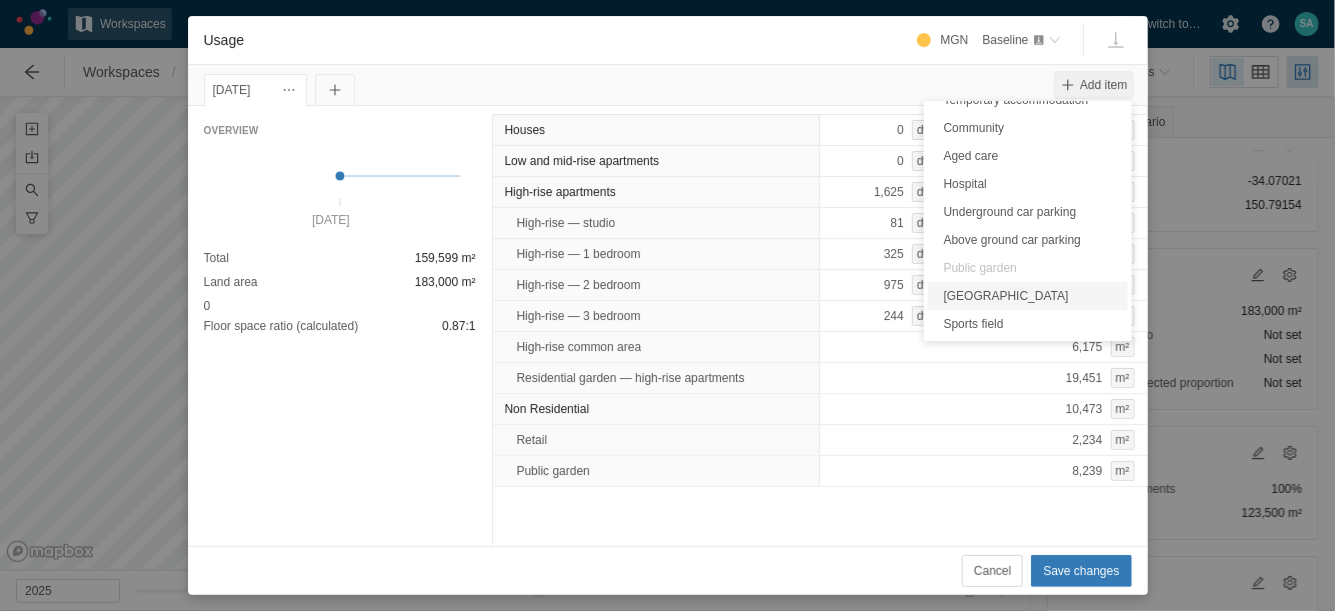 click on "Public plaza" at bounding box center [1028, 296] 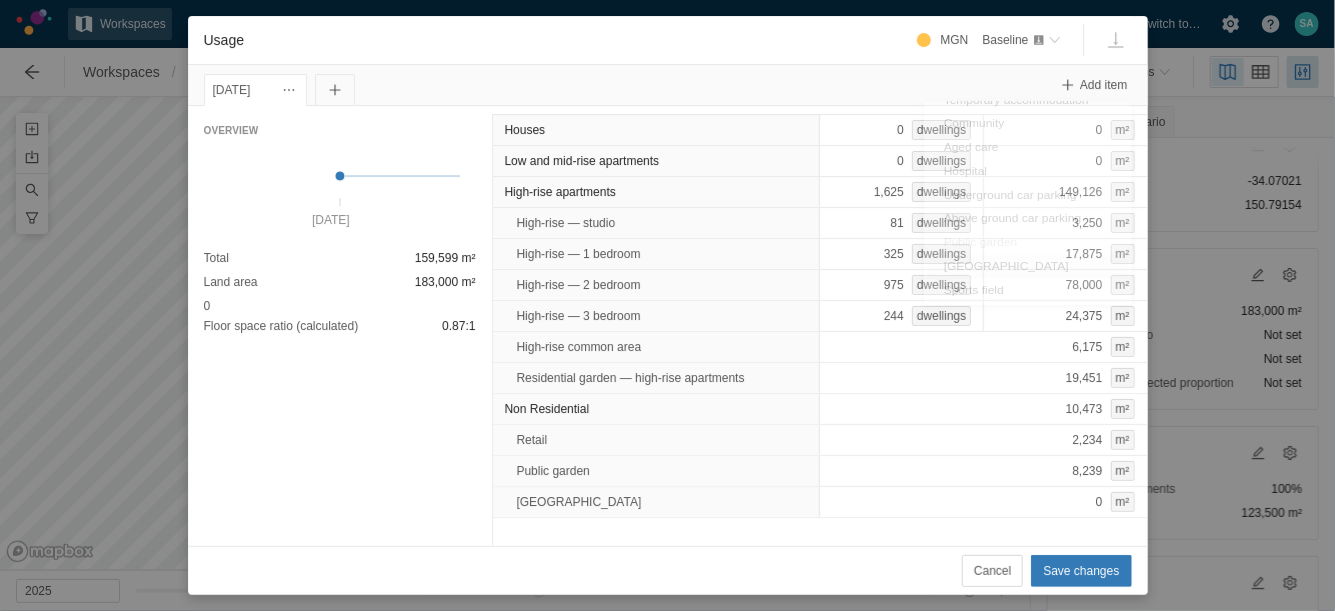 scroll, scrollTop: 0, scrollLeft: 0, axis: both 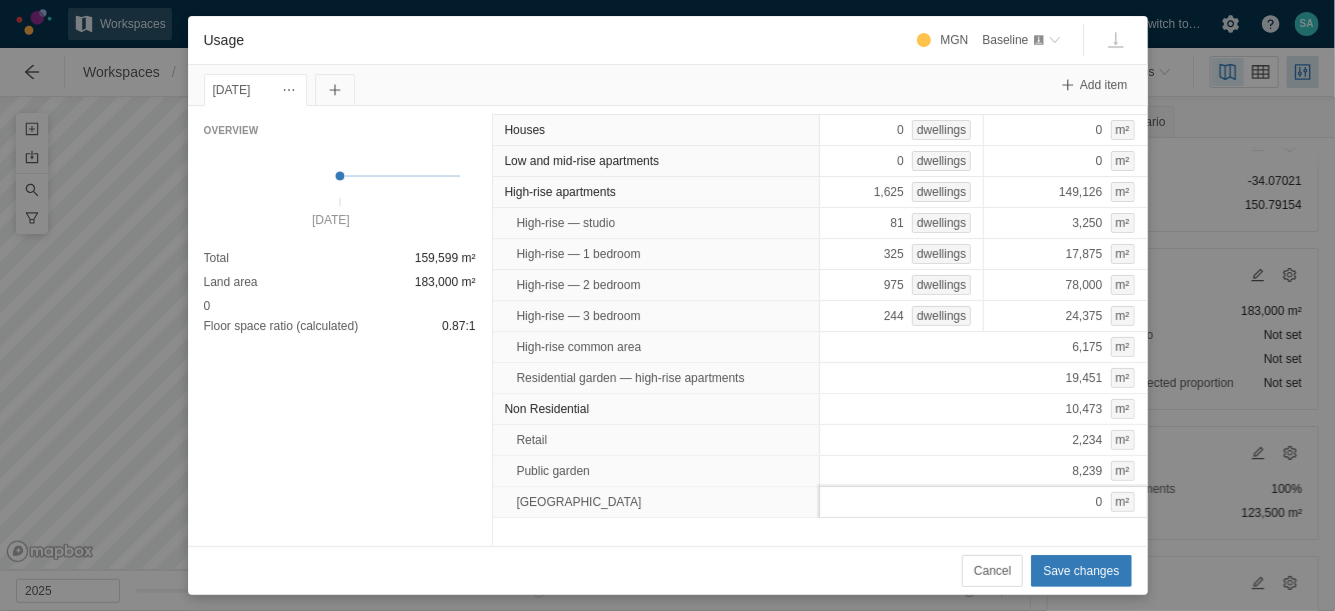 click on "0 m²" at bounding box center (983, 502) 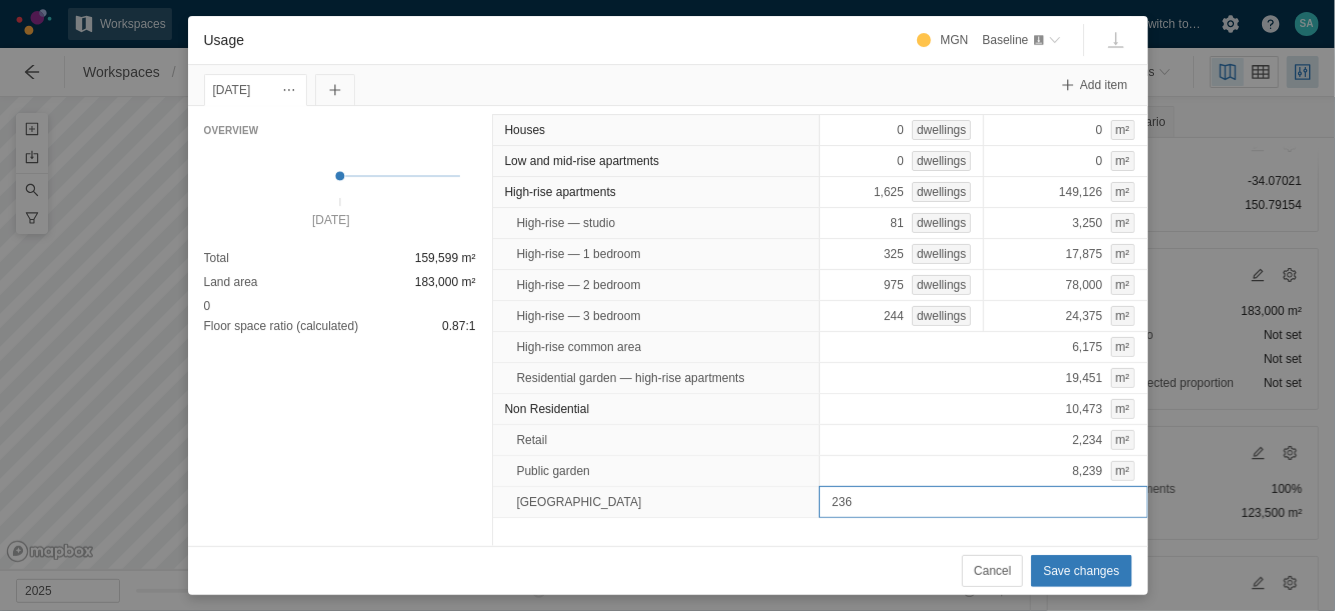 type on "2364" 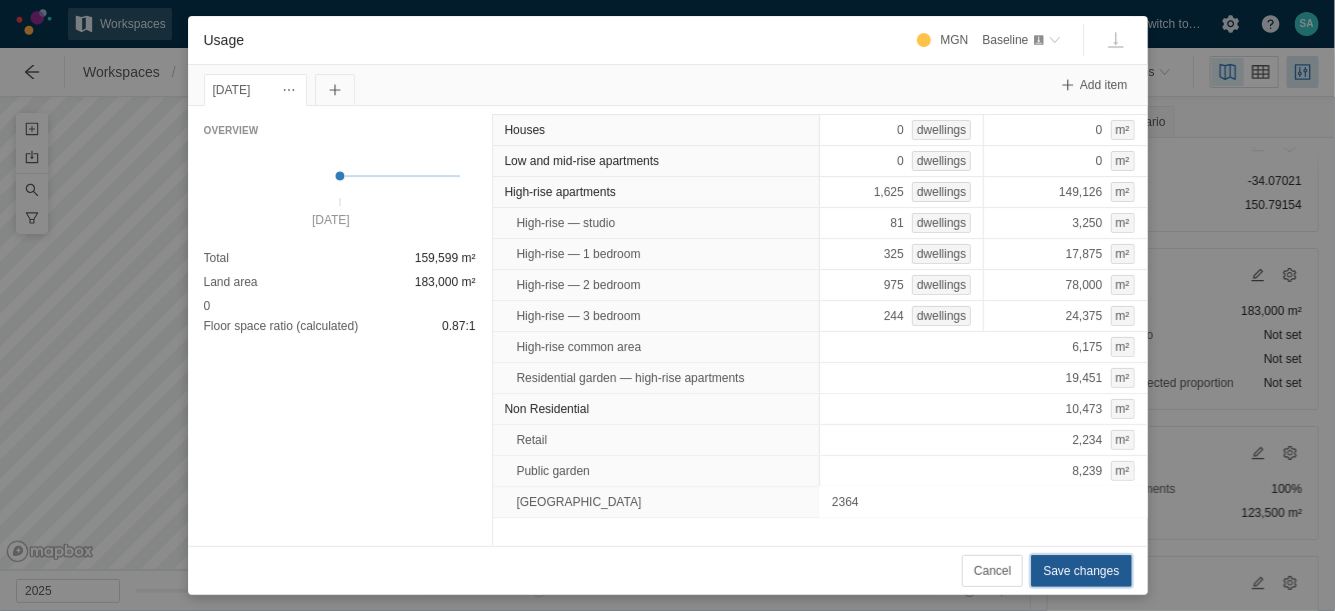 click on "Save changes" at bounding box center (1081, 571) 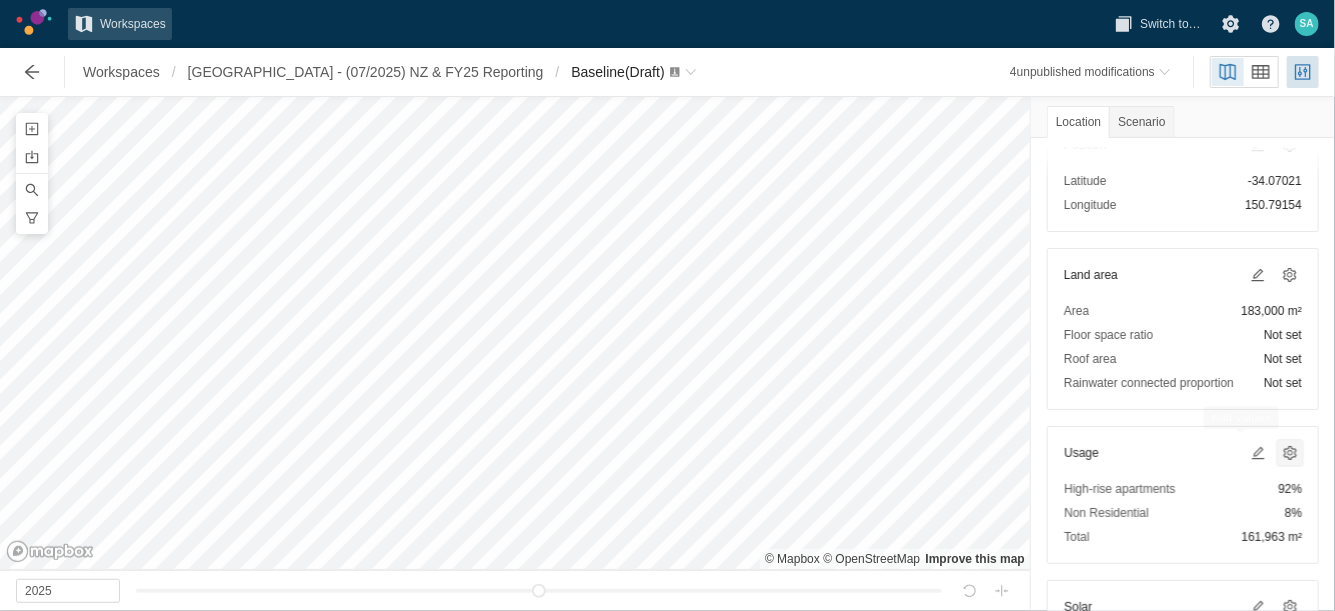 click at bounding box center (1290, 453) 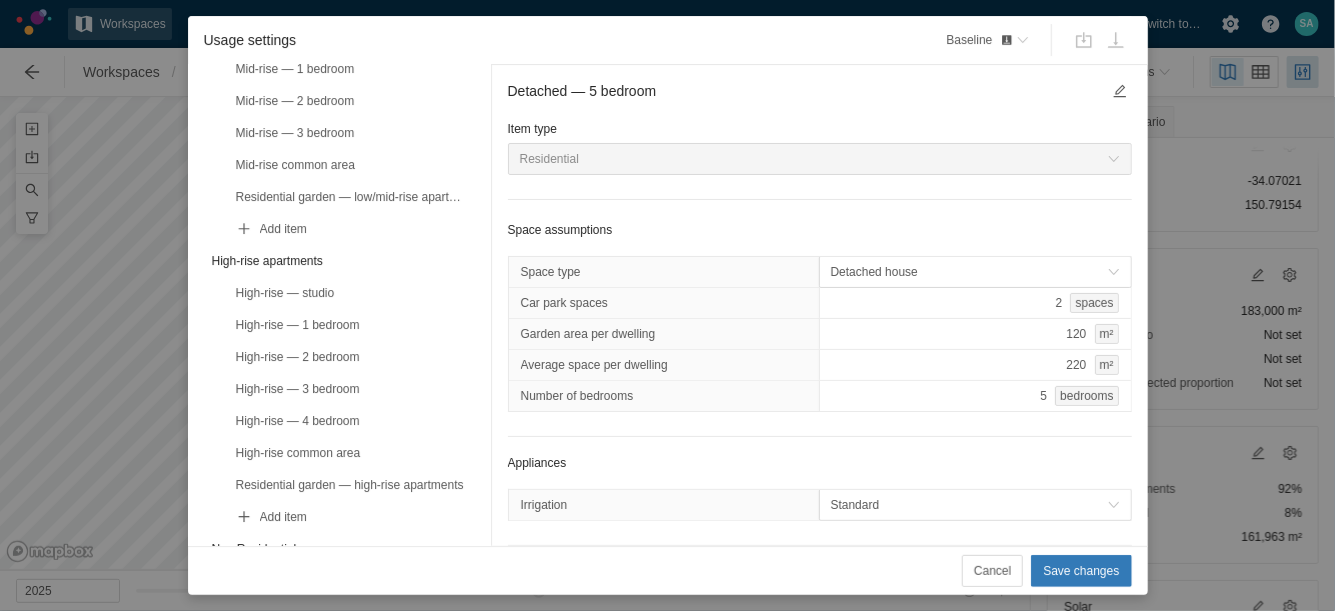 scroll, scrollTop: 750, scrollLeft: 0, axis: vertical 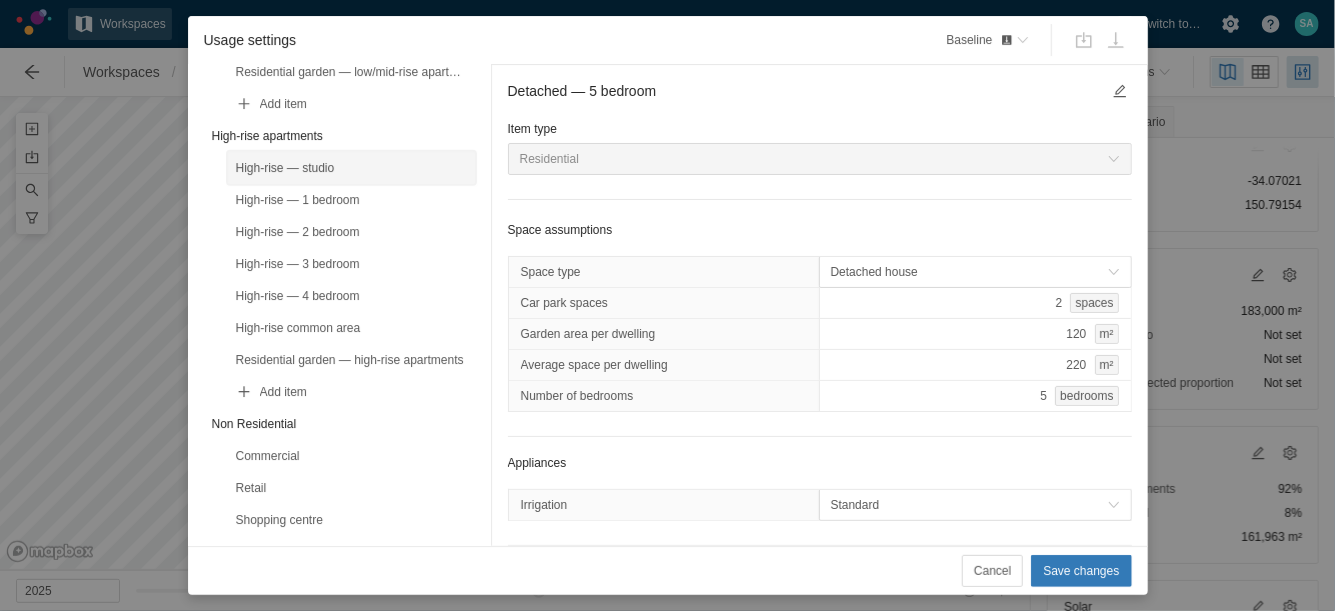 click on "High-rise — studio" at bounding box center (351, 168) 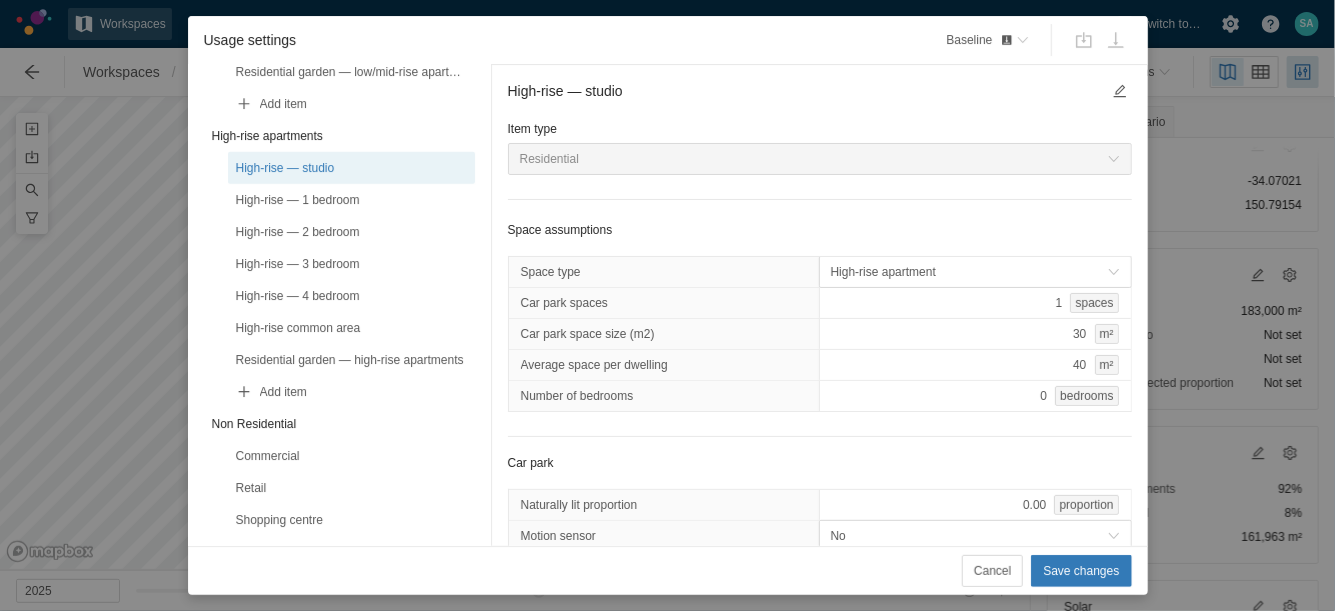 click on "High-rise — studio" at bounding box center [804, 91] 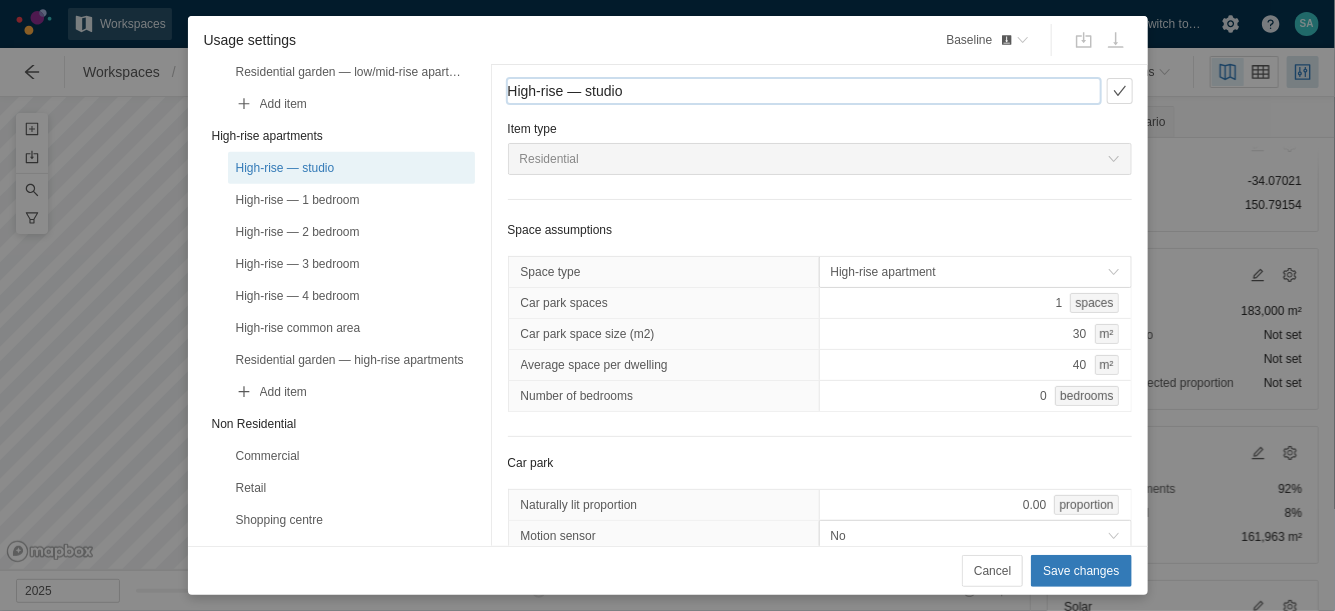 click on "High-rise — studio" at bounding box center [804, 91] 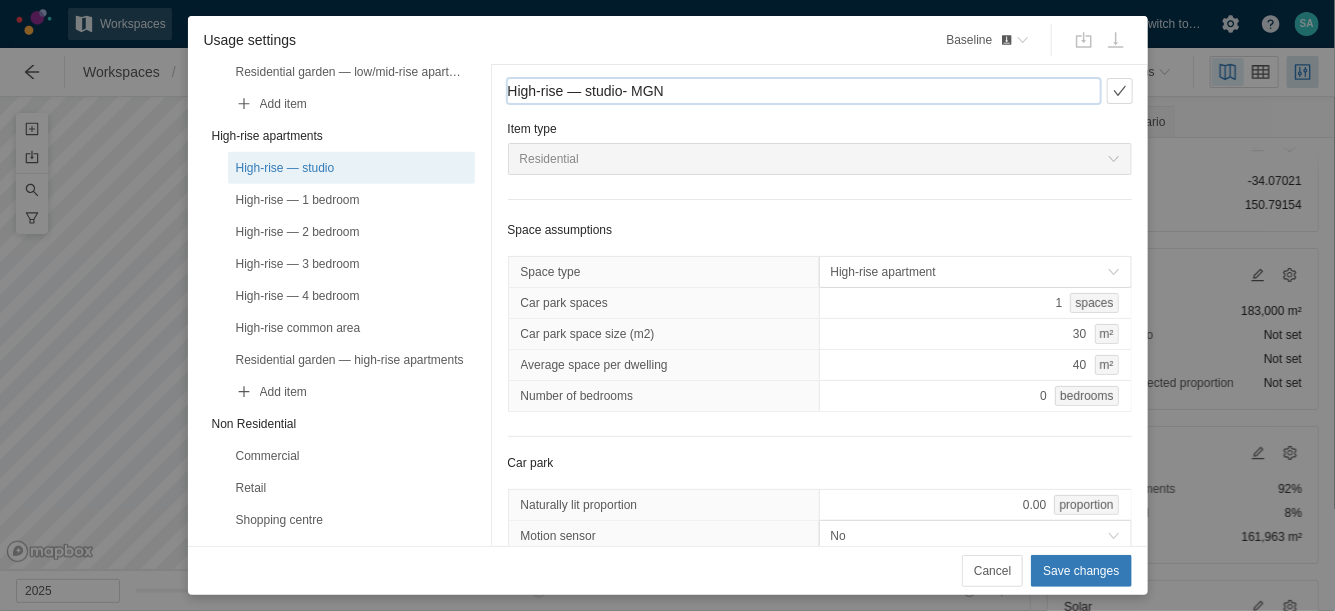 drag, startPoint x: 686, startPoint y: 88, endPoint x: 626, endPoint y: 95, distance: 60.40695 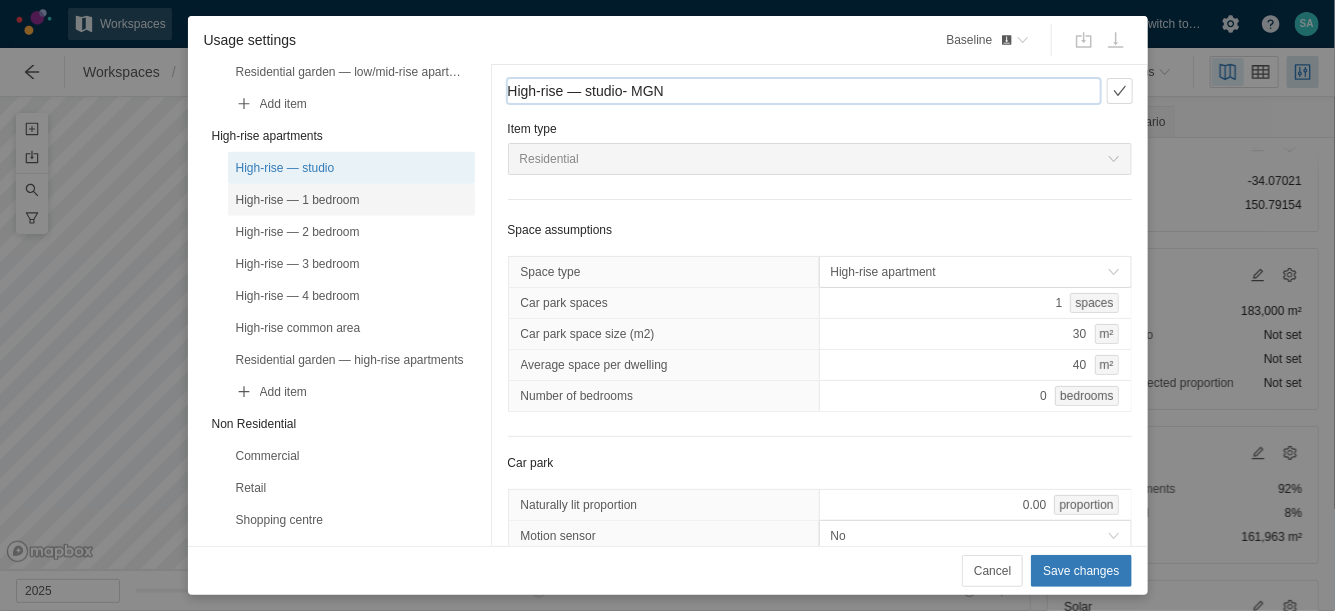 type on "High-rise — studio- MGN" 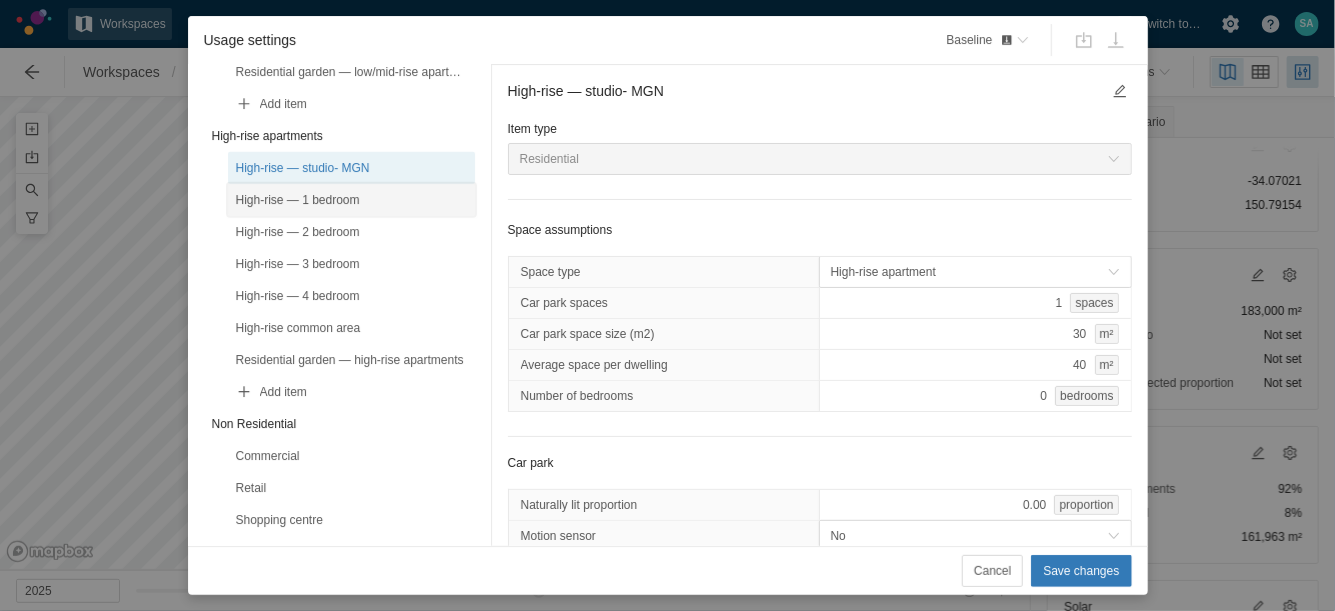 click on "High-rise — 1 bedroom" at bounding box center [351, 200] 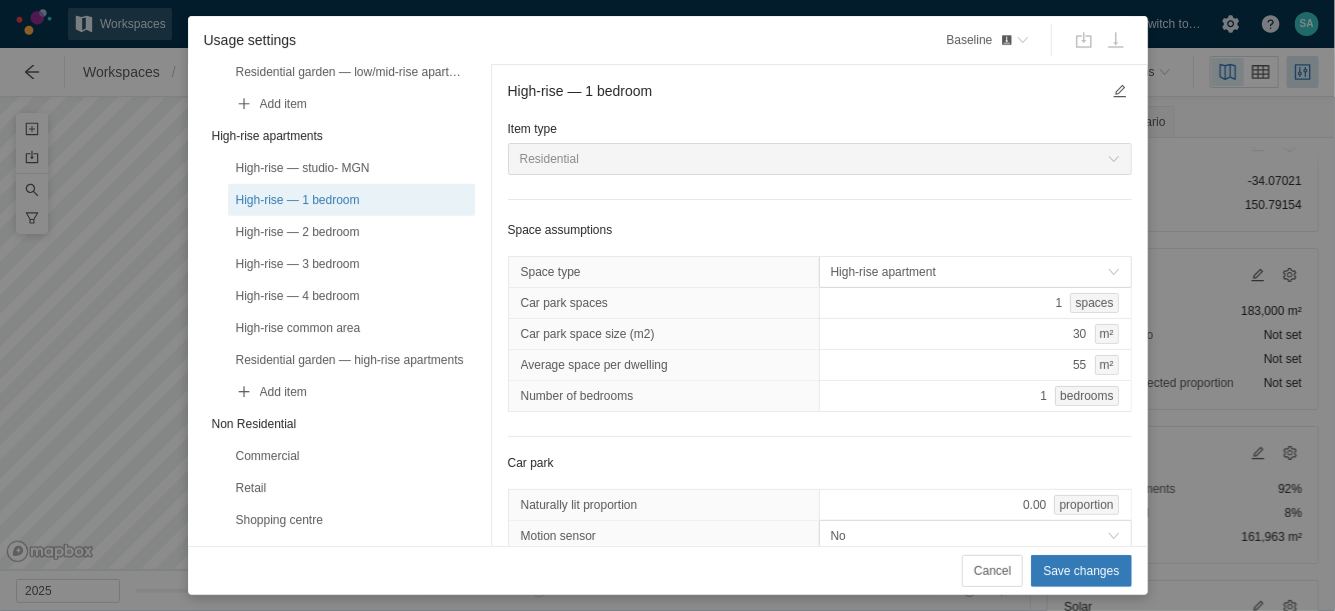 click on "High-rise — 1 bedroom" at bounding box center (804, 91) 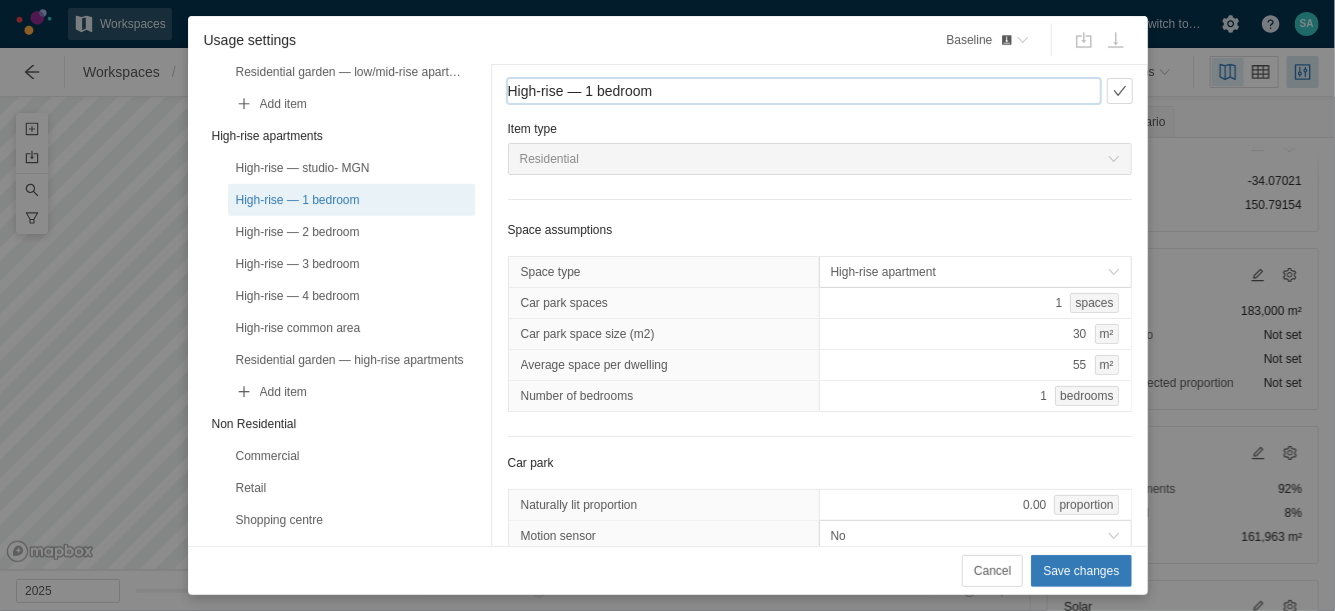 click on "High-rise — 1 bedroom" at bounding box center [804, 91] 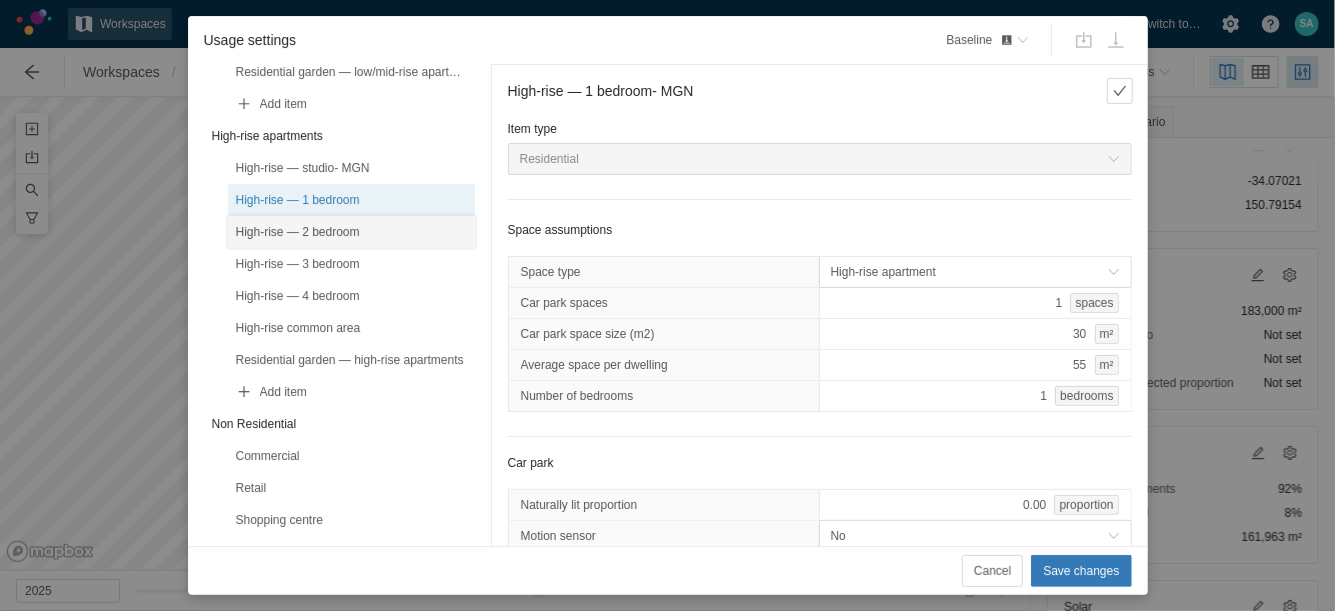 click on "High-rise — 2 bedroom" at bounding box center (351, 232) 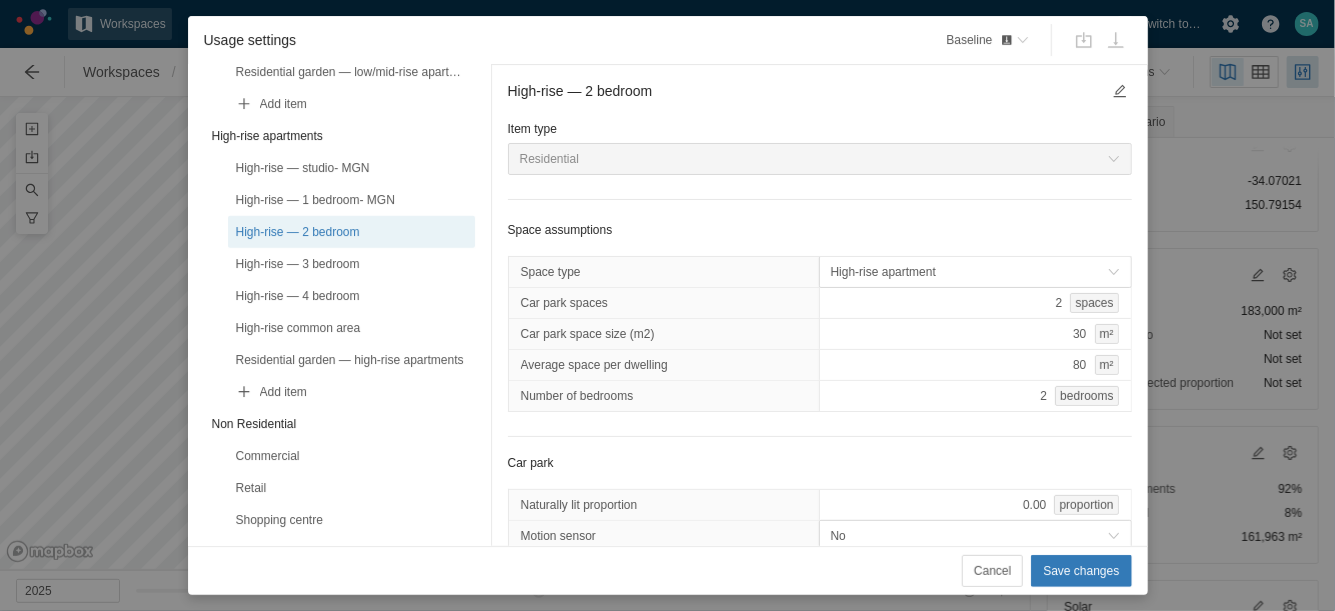 click on "High-rise — 2 bedroom" at bounding box center [804, 91] 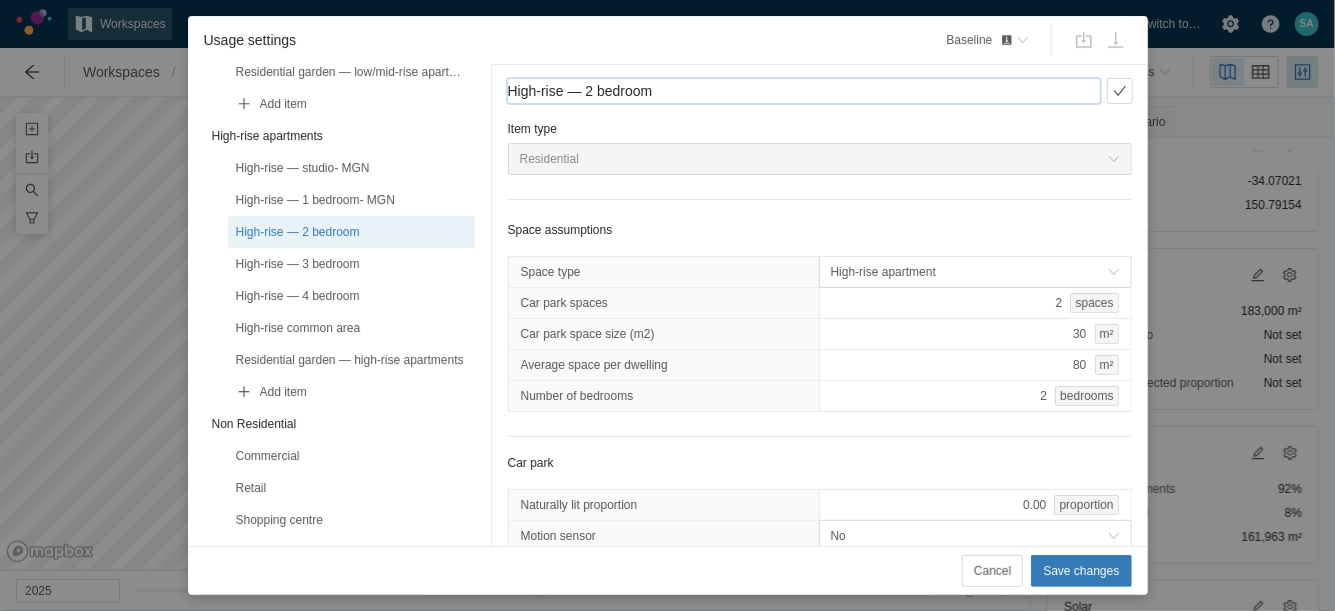 paste on "- MGN" 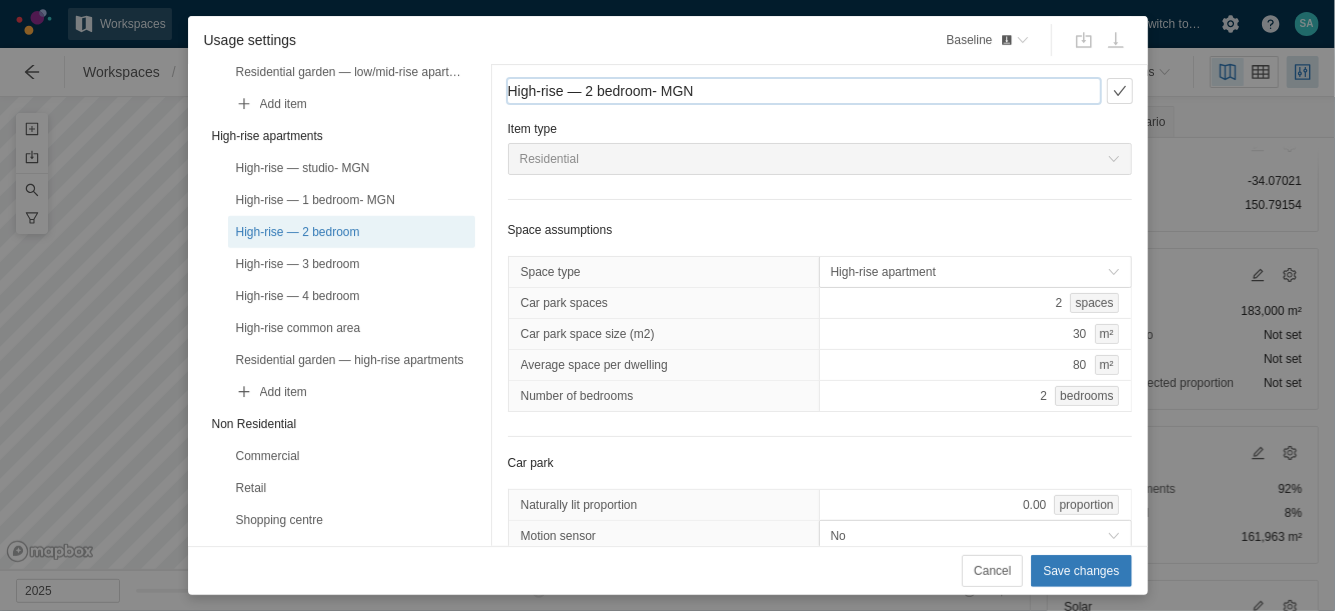 type on "High-rise — 2 bedroom- MGN" 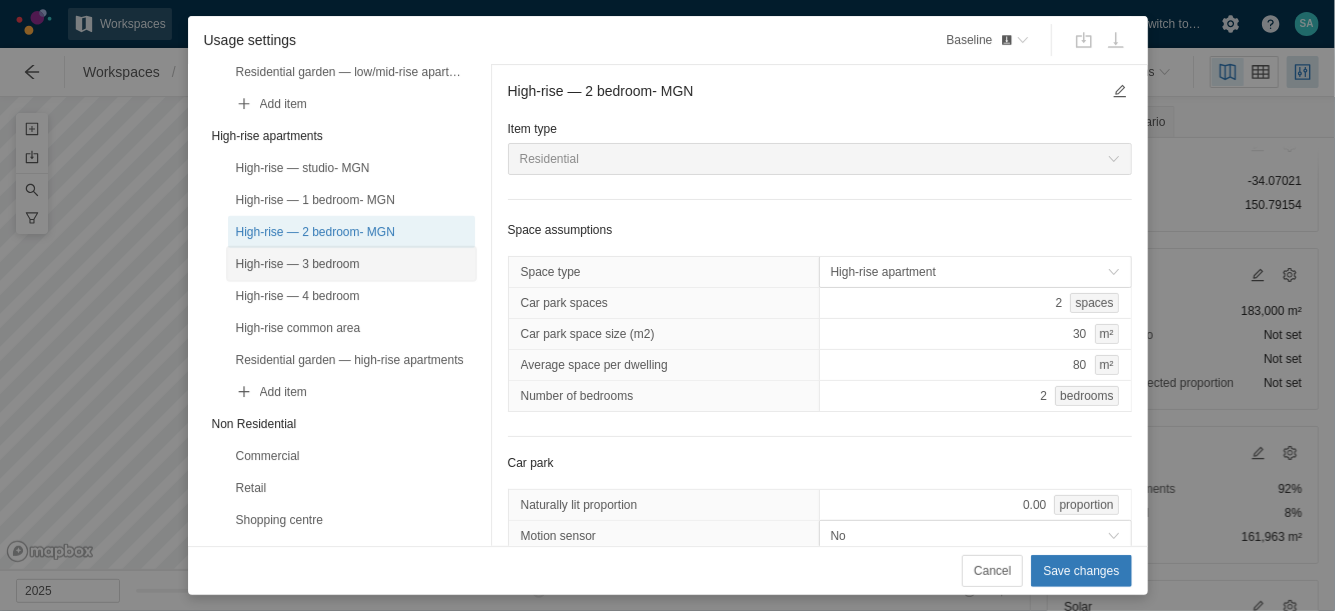 drag, startPoint x: 357, startPoint y: 265, endPoint x: 370, endPoint y: 251, distance: 19.104973 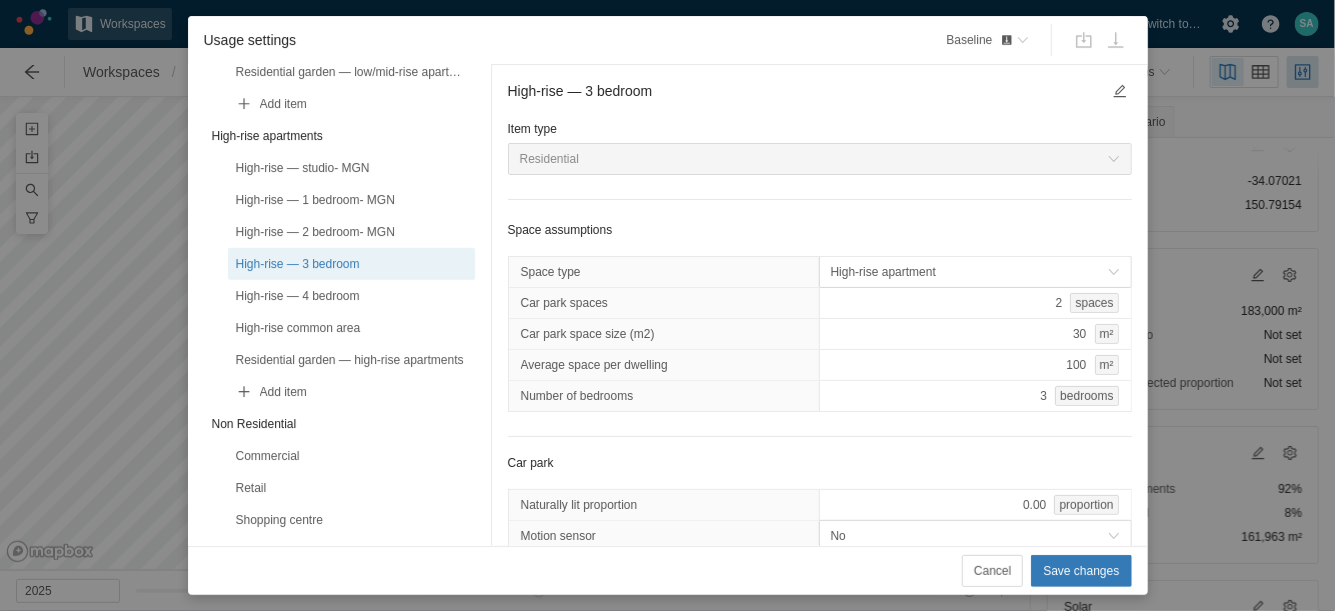 click on "High-rise — 3 bedroom" at bounding box center (804, 91) 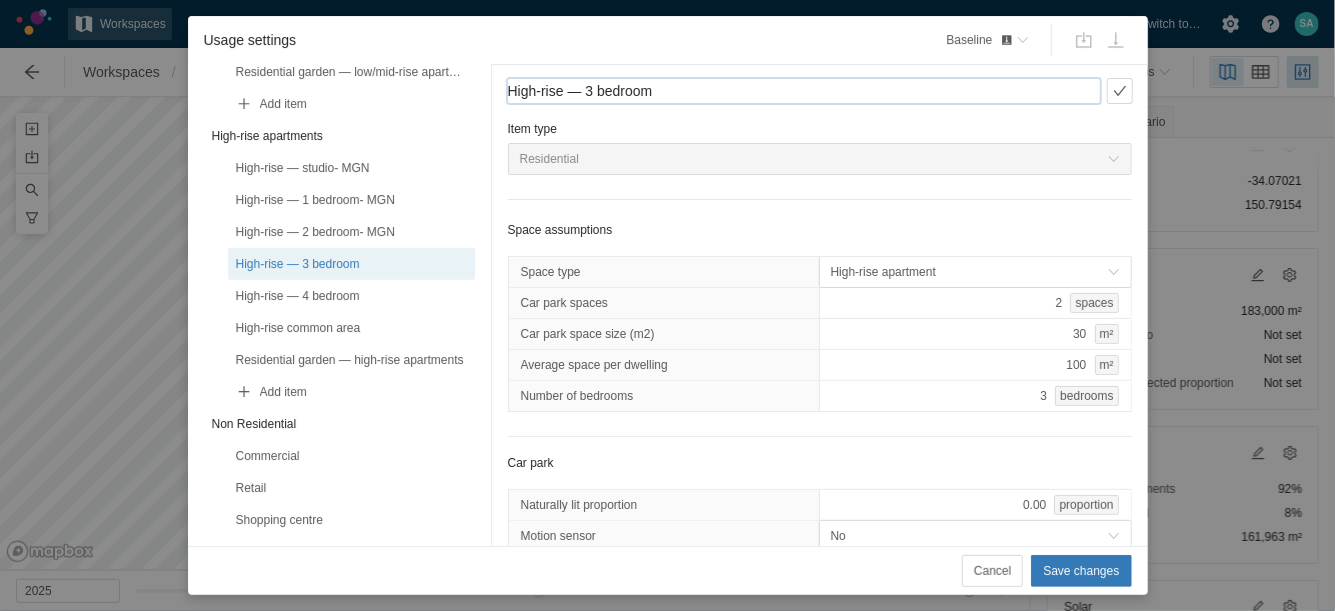 paste on "- MGN" 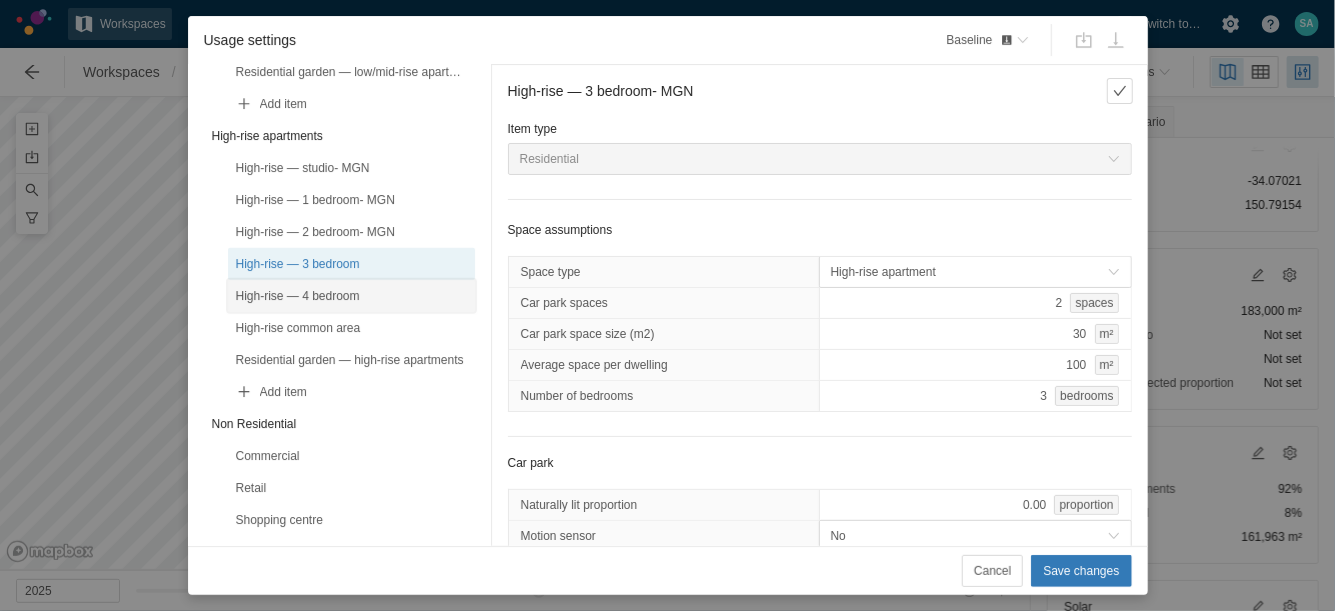 click on "High-rise — 4 bedroom" at bounding box center (351, 296) 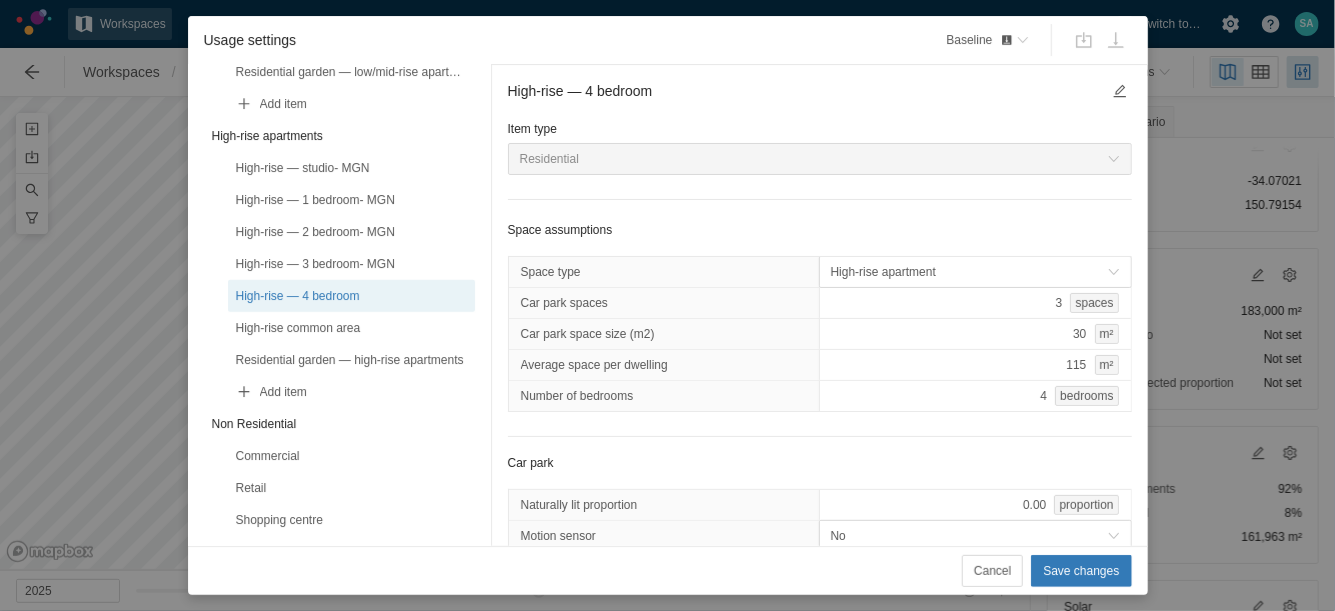 click on "High-rise — 4 bedroom" at bounding box center [804, 91] 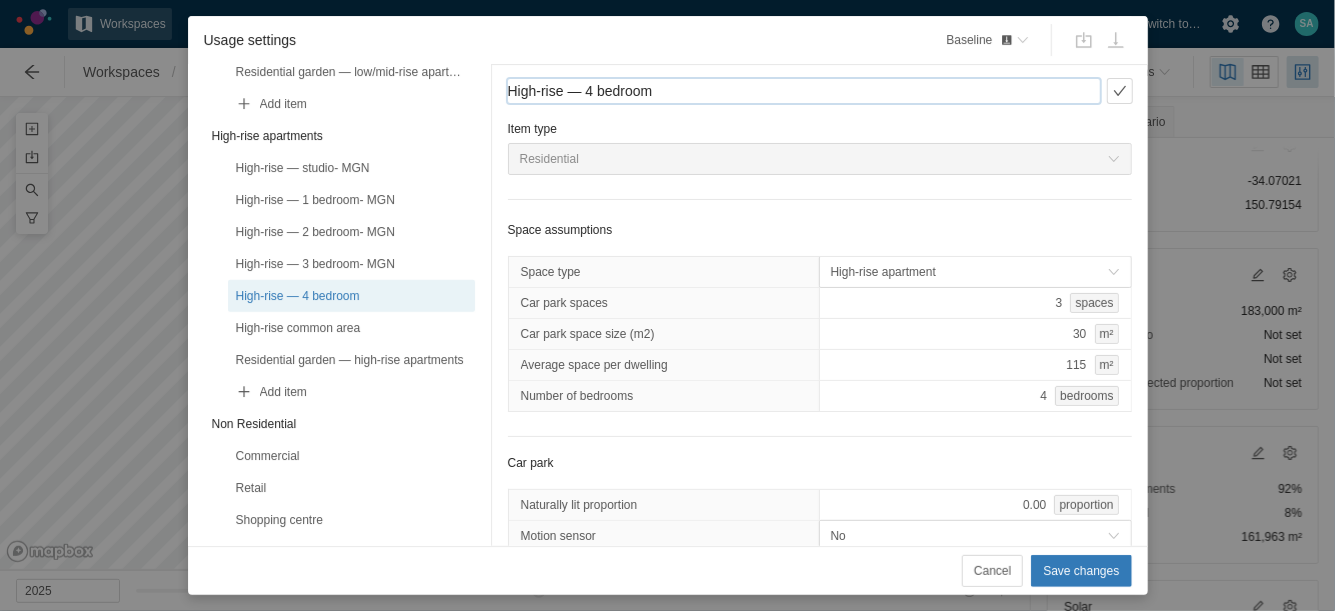 paste on "- MGN" 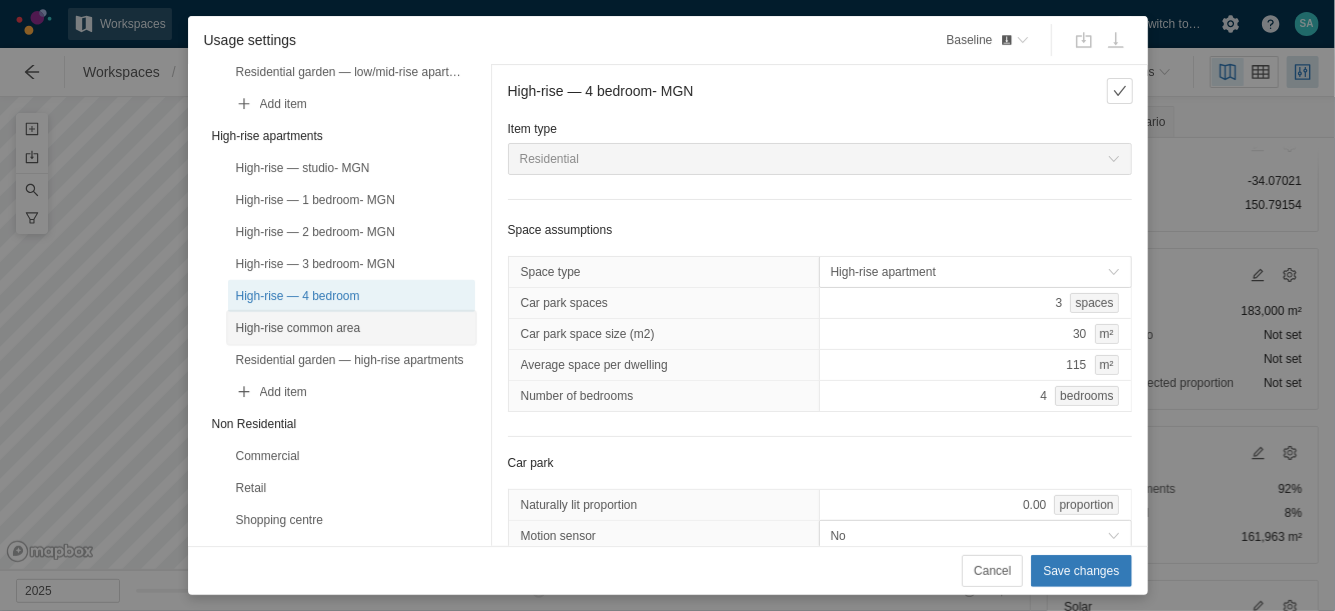 click on "High-rise common area" at bounding box center (351, 328) 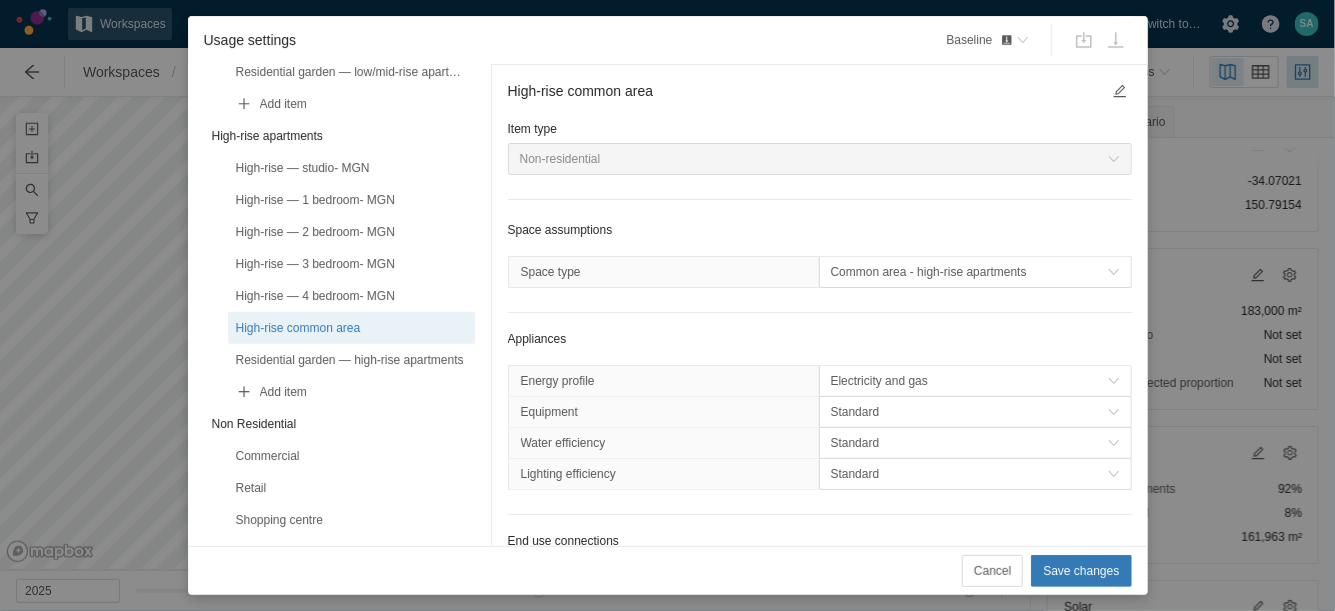 click on "High-rise common area" at bounding box center (804, 91) 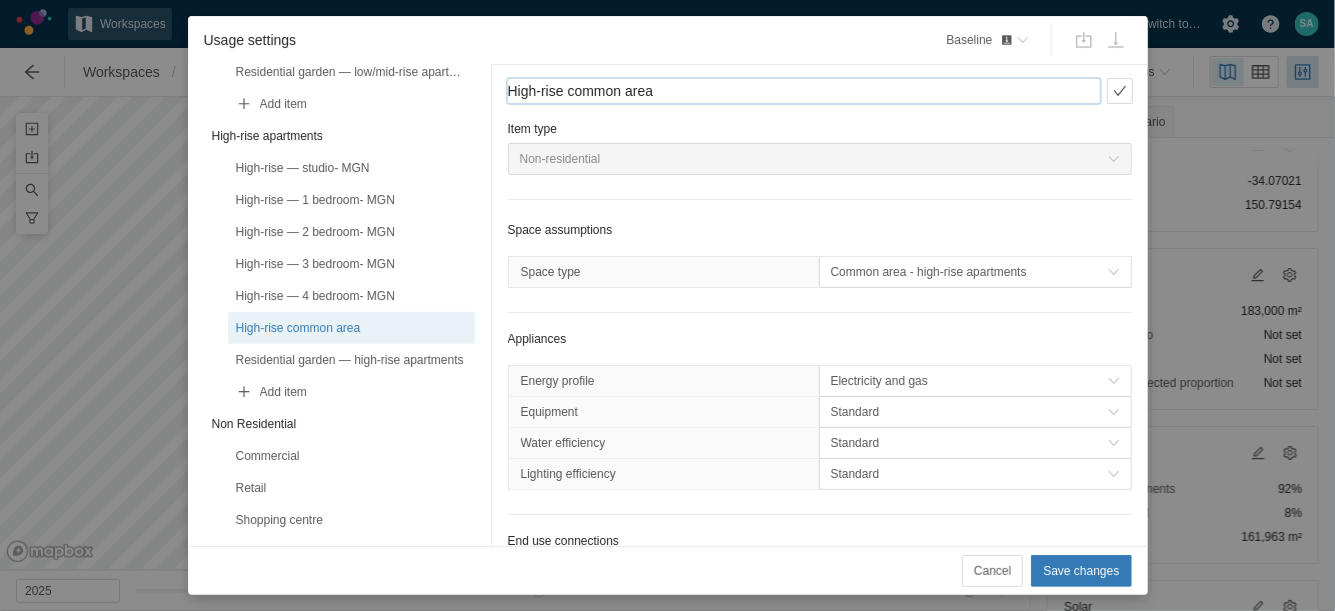 click on "High-rise common area" at bounding box center [804, 91] 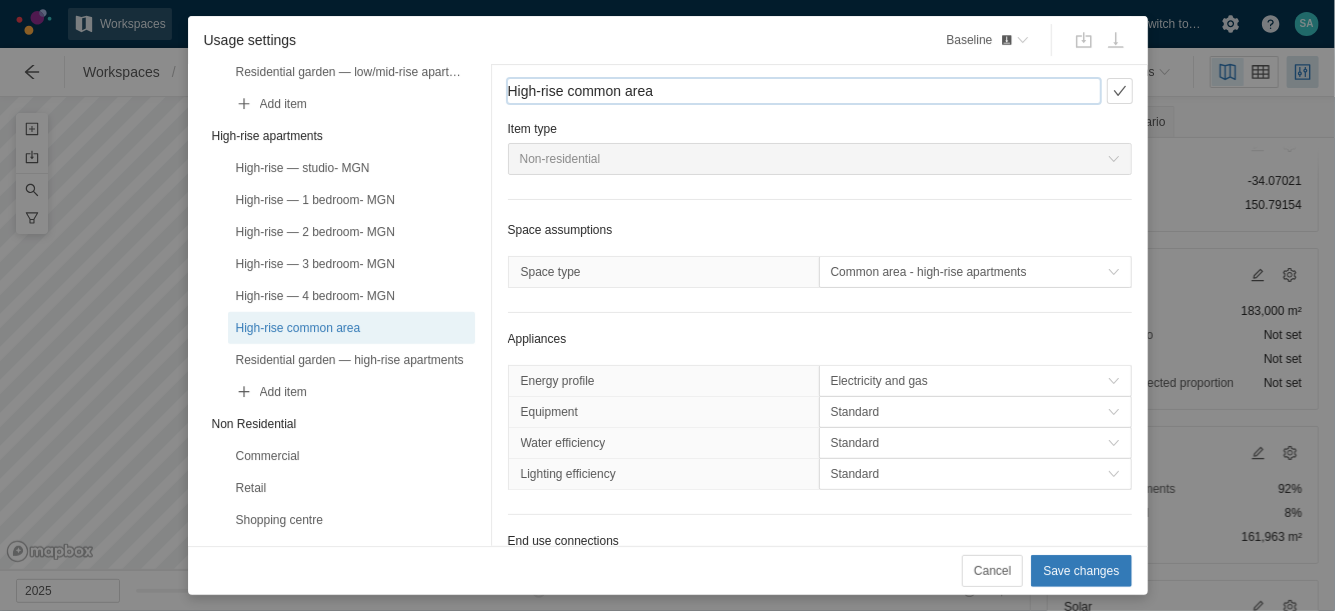 paste on "- MGN" 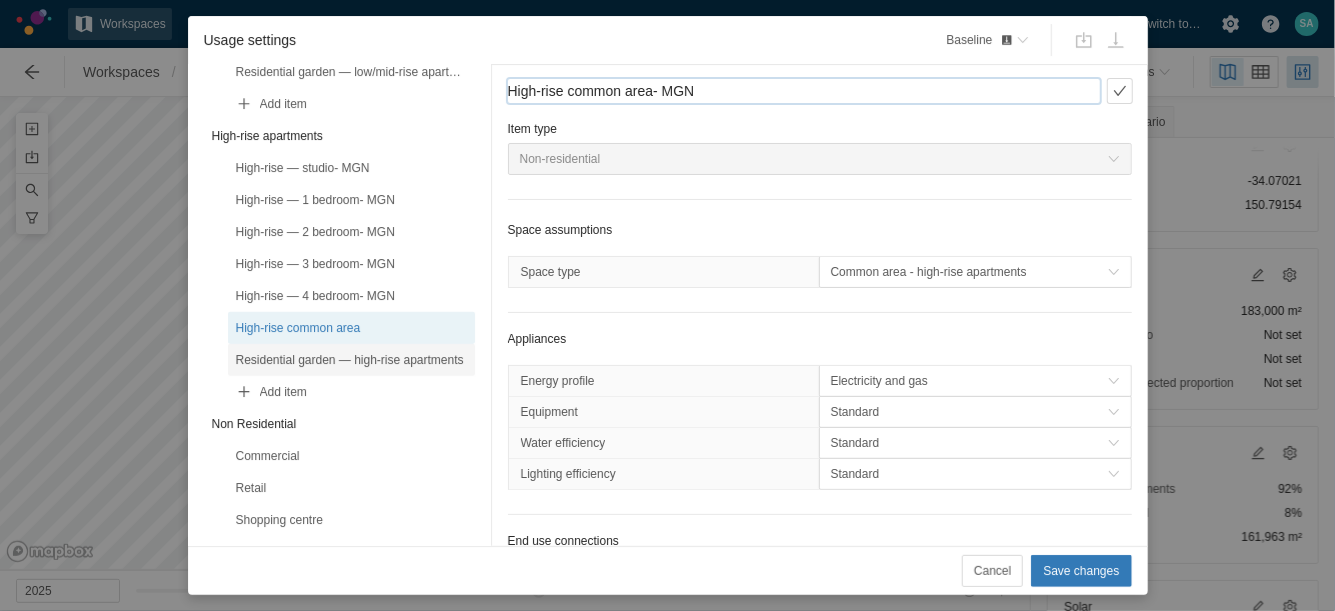 type on "High-rise common area- MGN" 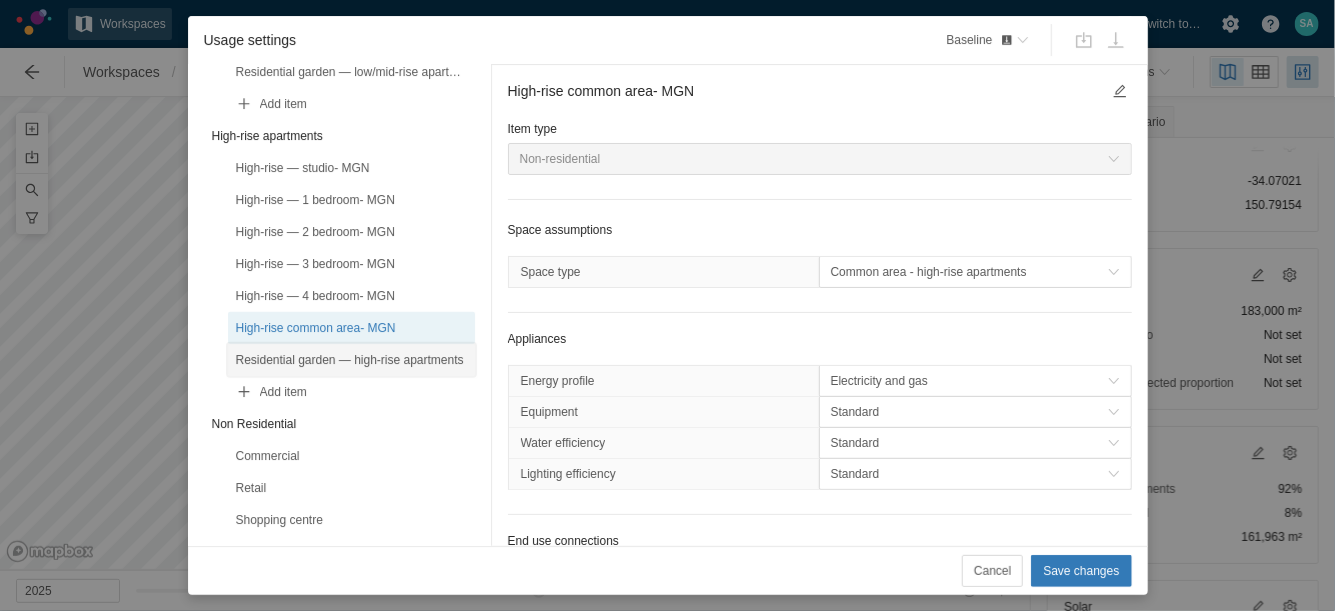 click on "Residential garden — high-rise apartments" at bounding box center [351, 360] 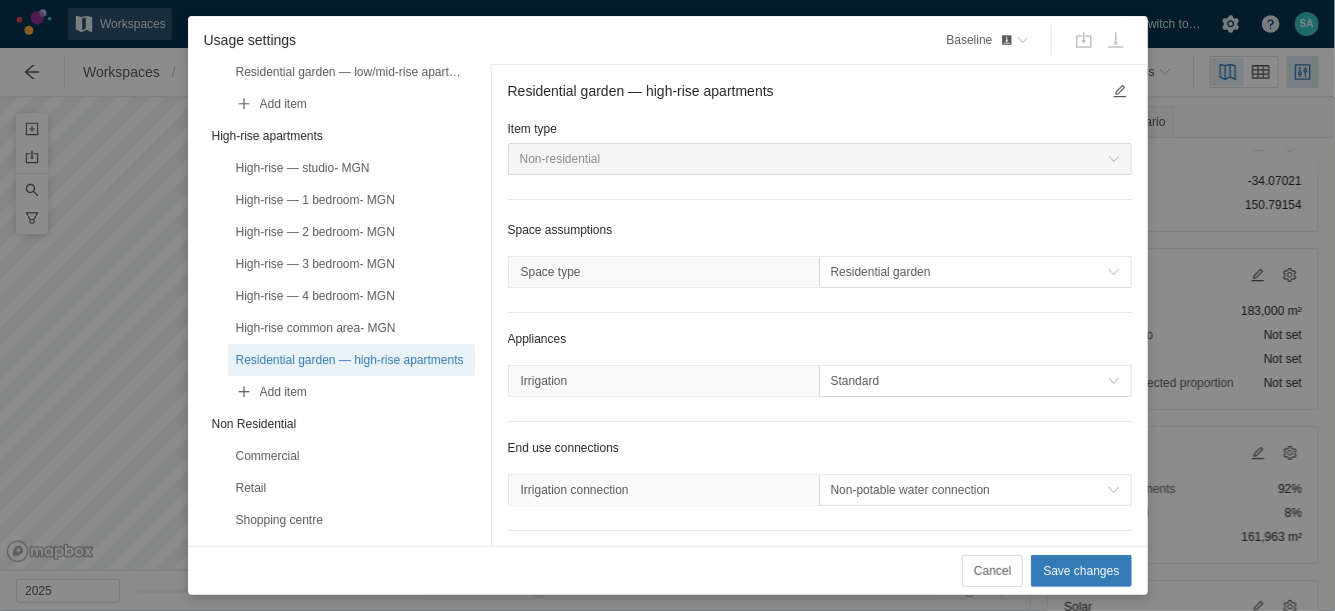 click on "Residential garden — high-rise apartments" at bounding box center [804, 91] 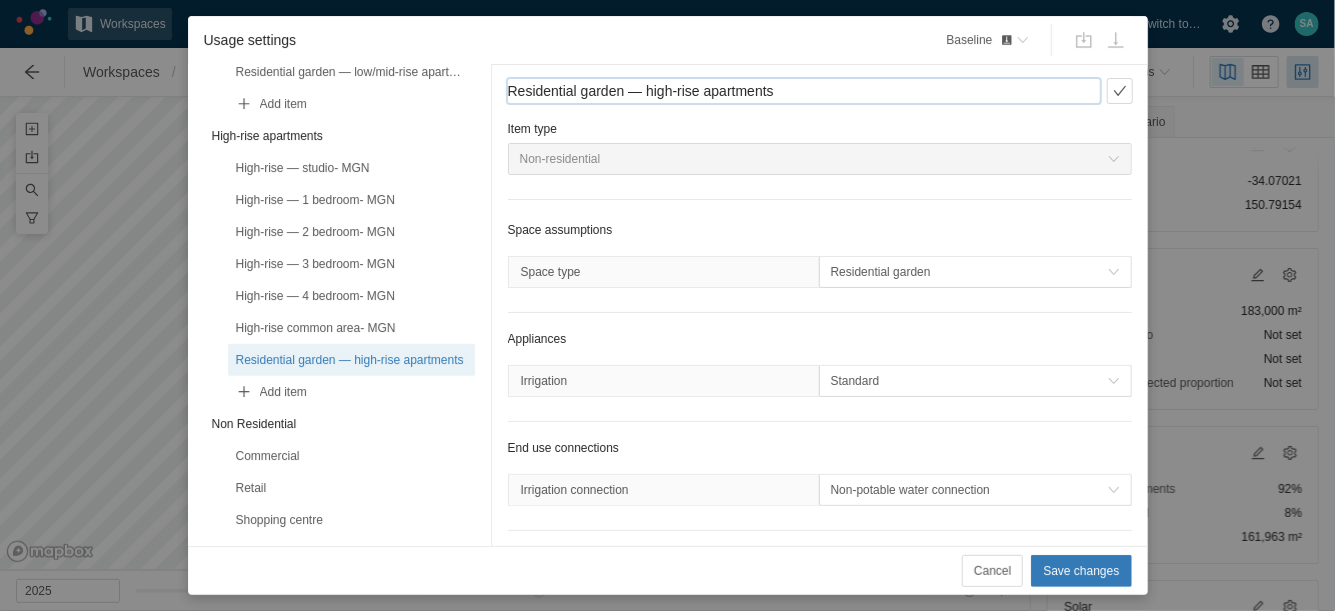 click on "Residential garden — high-rise apartments" at bounding box center (804, 91) 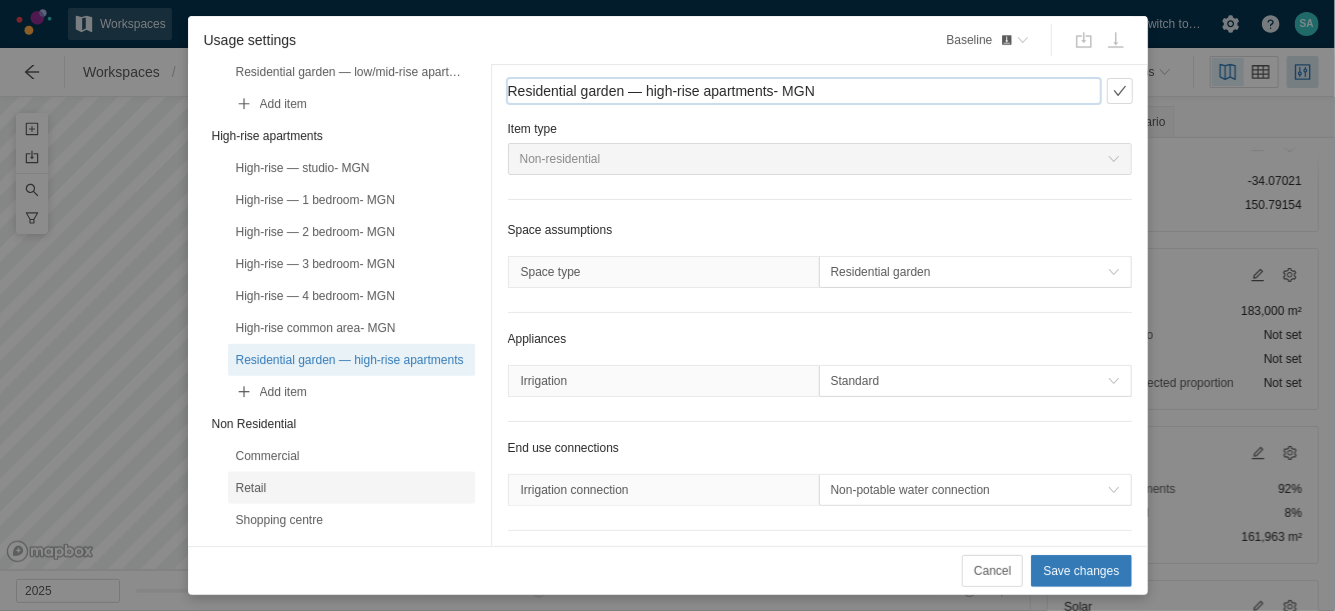 type on "Residential garden — high-rise apartments- MGN" 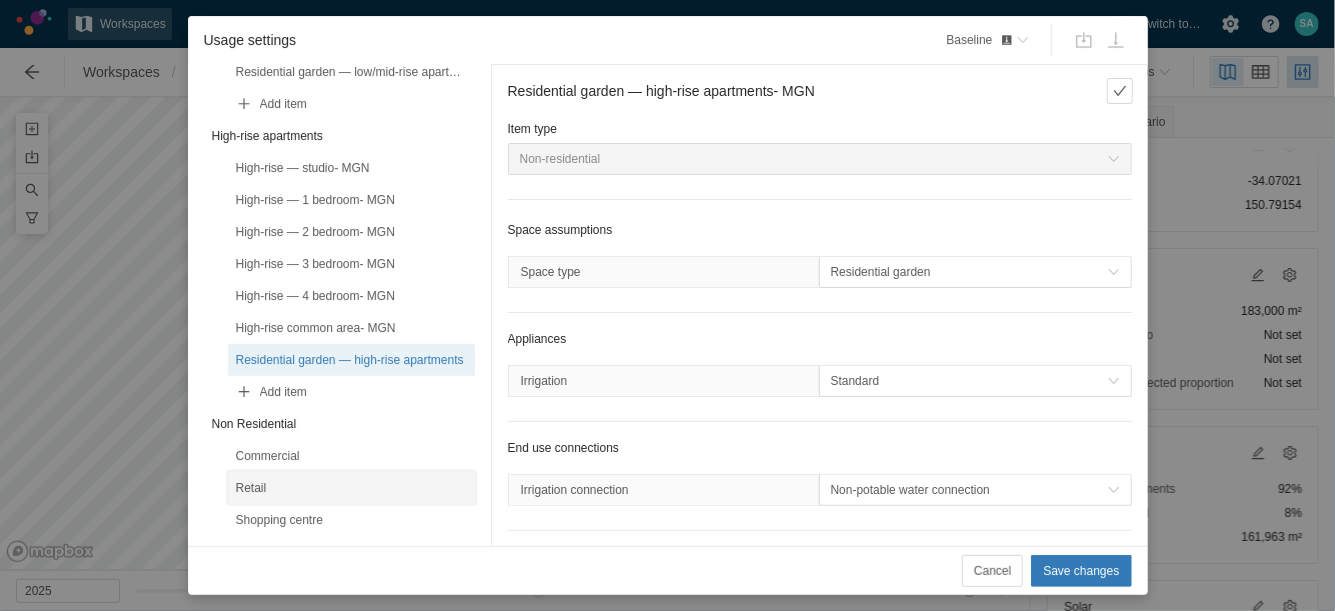click on "Retail" at bounding box center [351, 488] 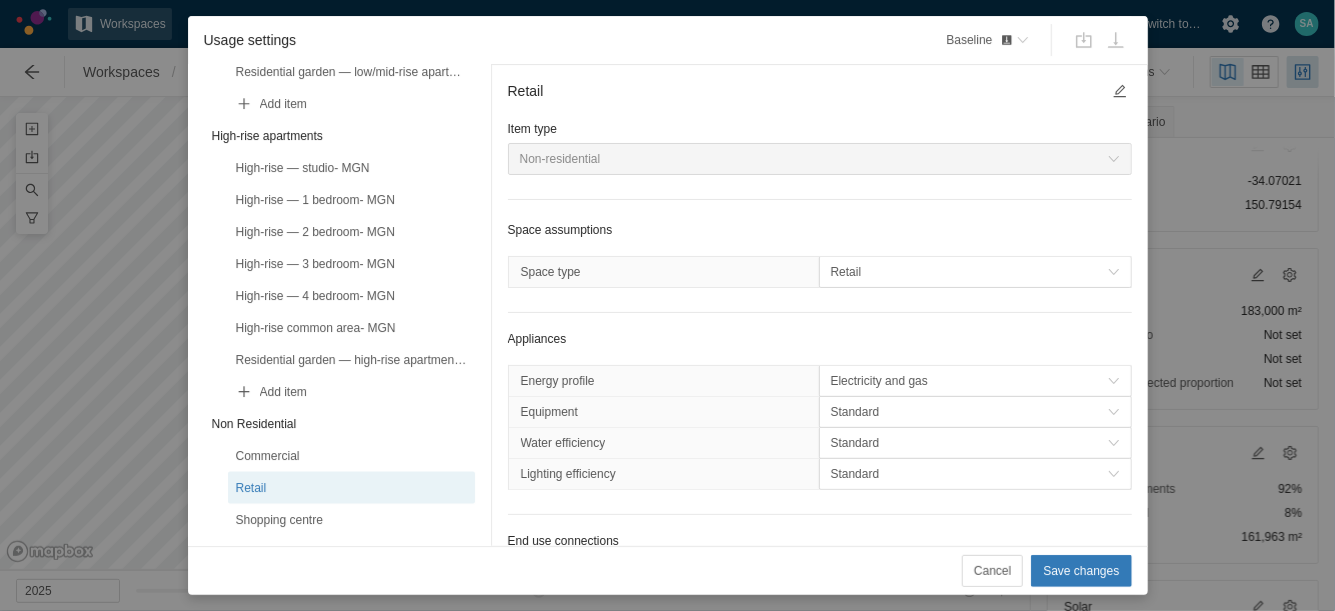 click on "Retail" at bounding box center (804, 91) 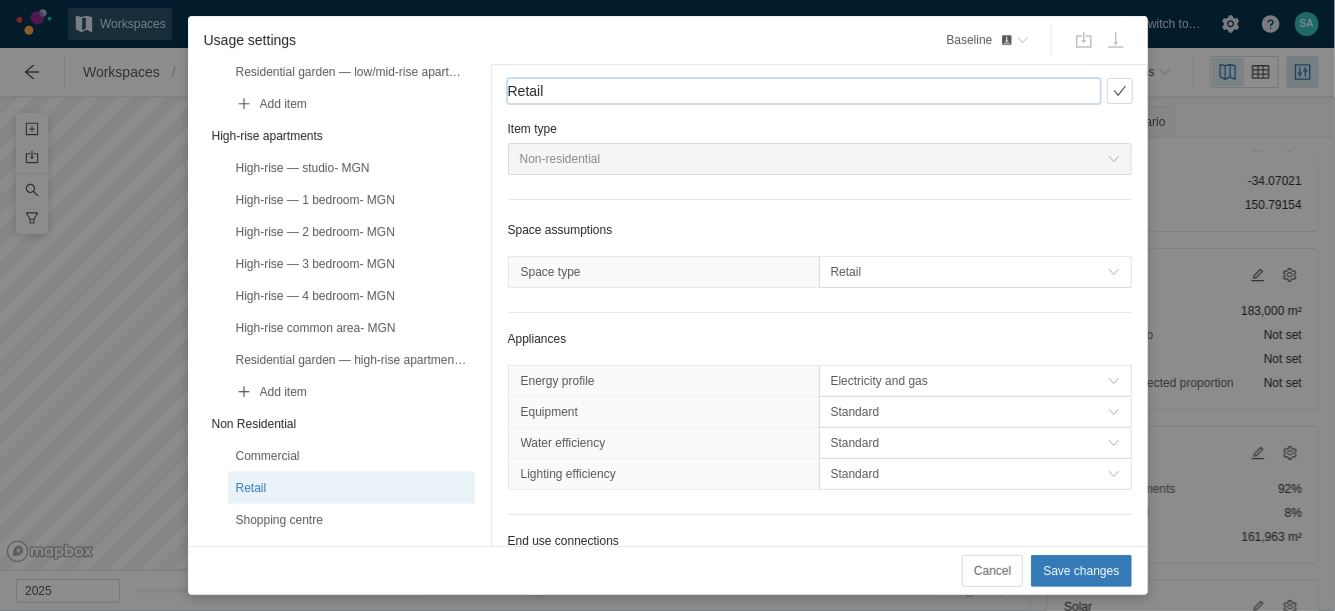 click on "Retail" at bounding box center (804, 91) 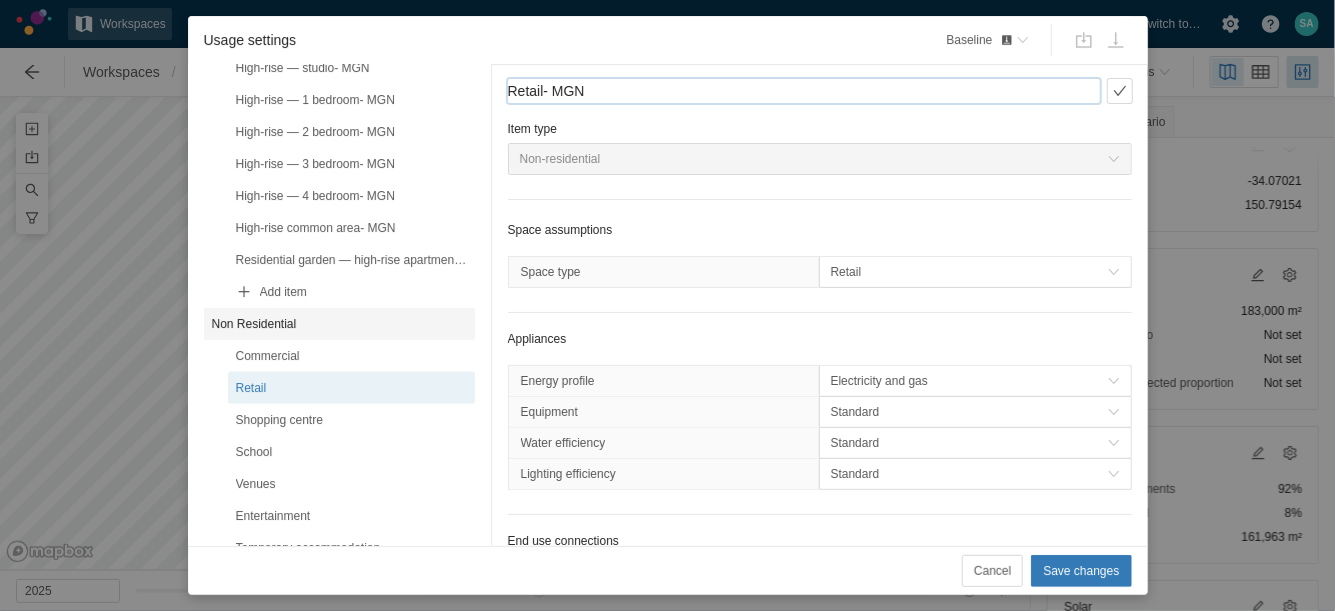 scroll, scrollTop: 875, scrollLeft: 0, axis: vertical 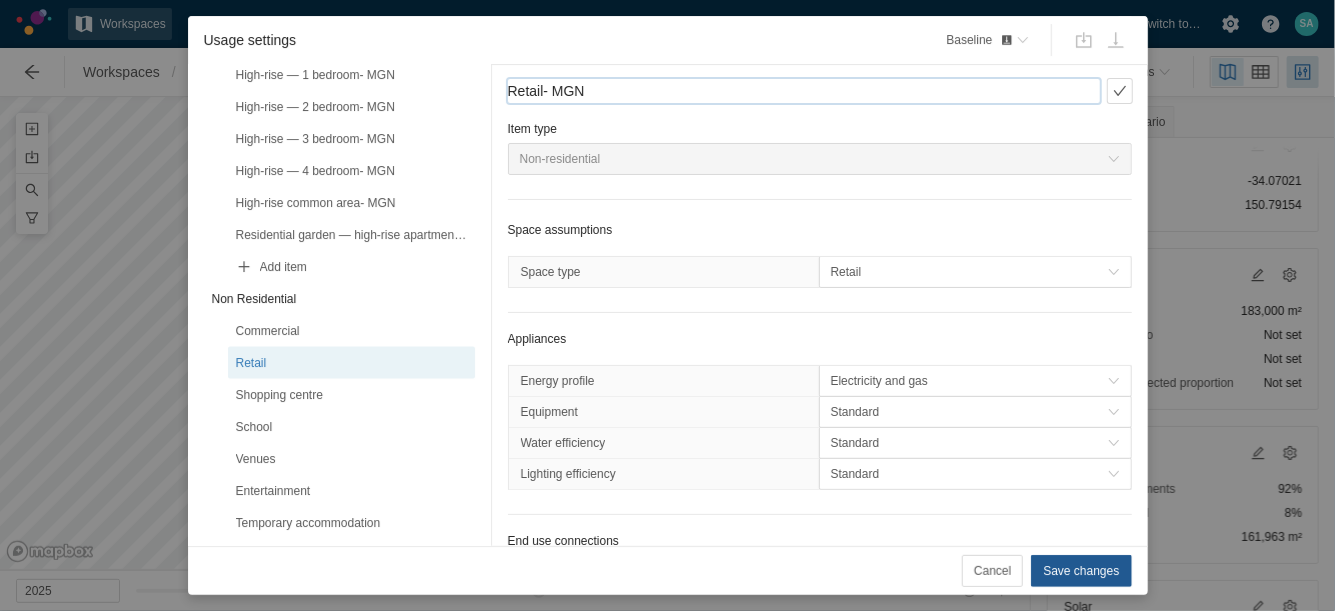 type on "Retail- MGN" 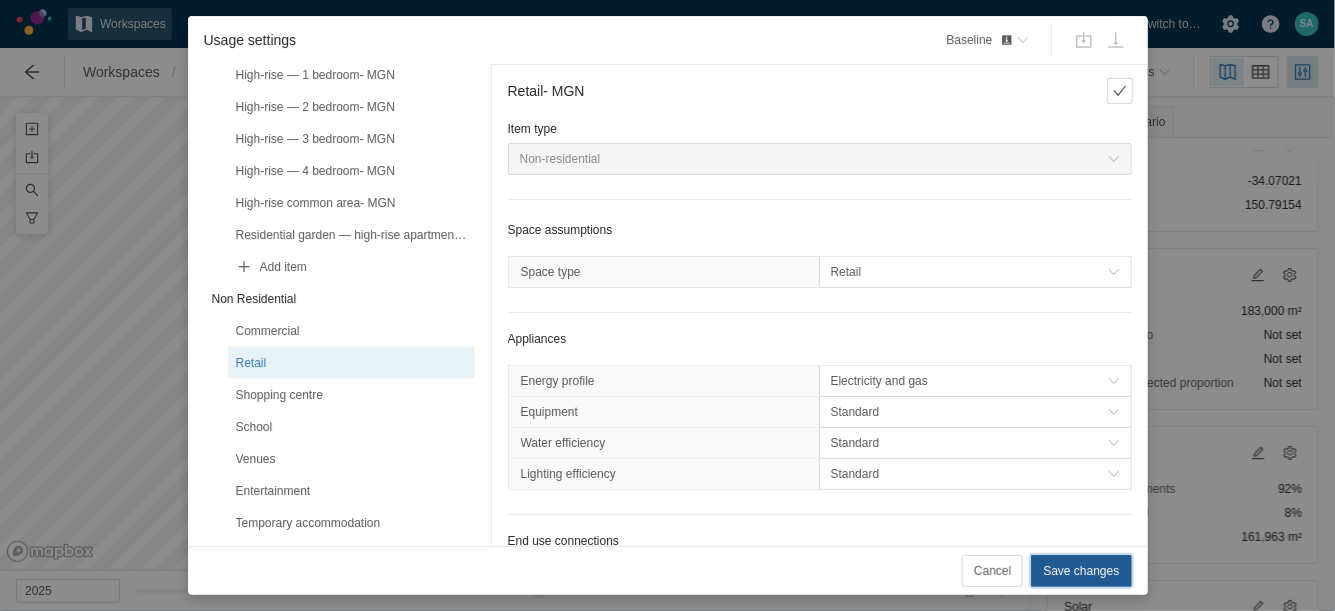 click on "Save changes" at bounding box center [1081, 571] 